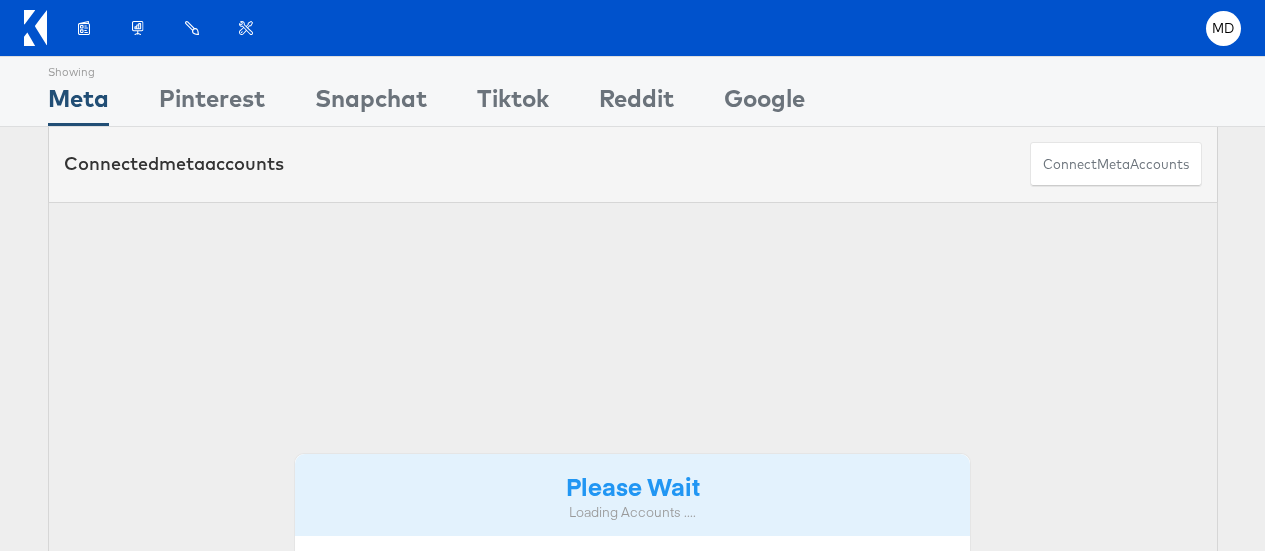 scroll, scrollTop: 0, scrollLeft: 0, axis: both 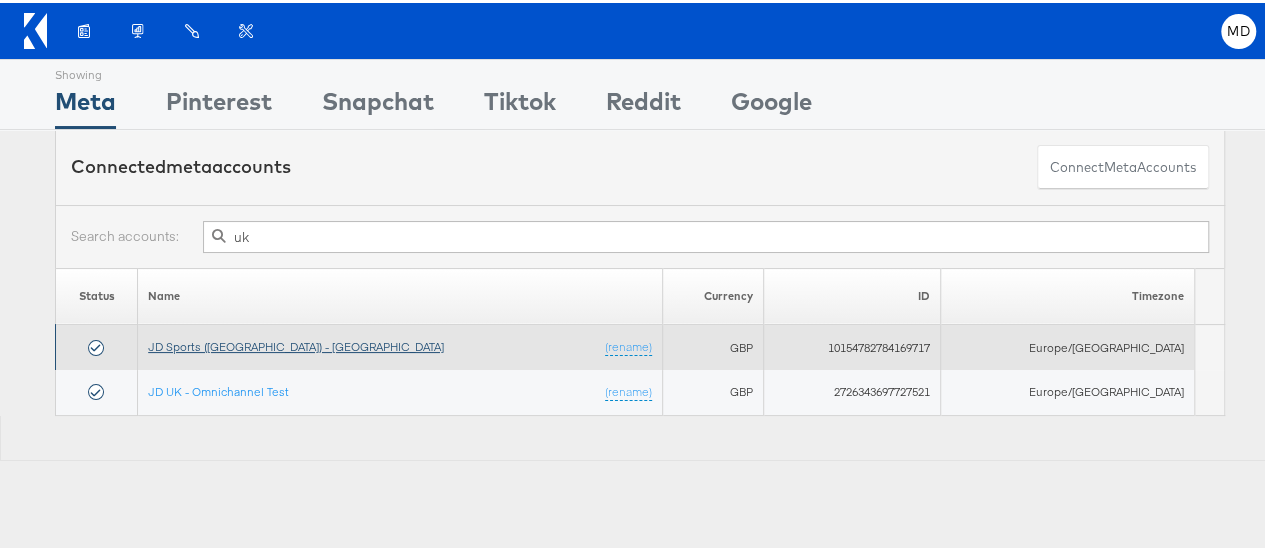 type on "uk" 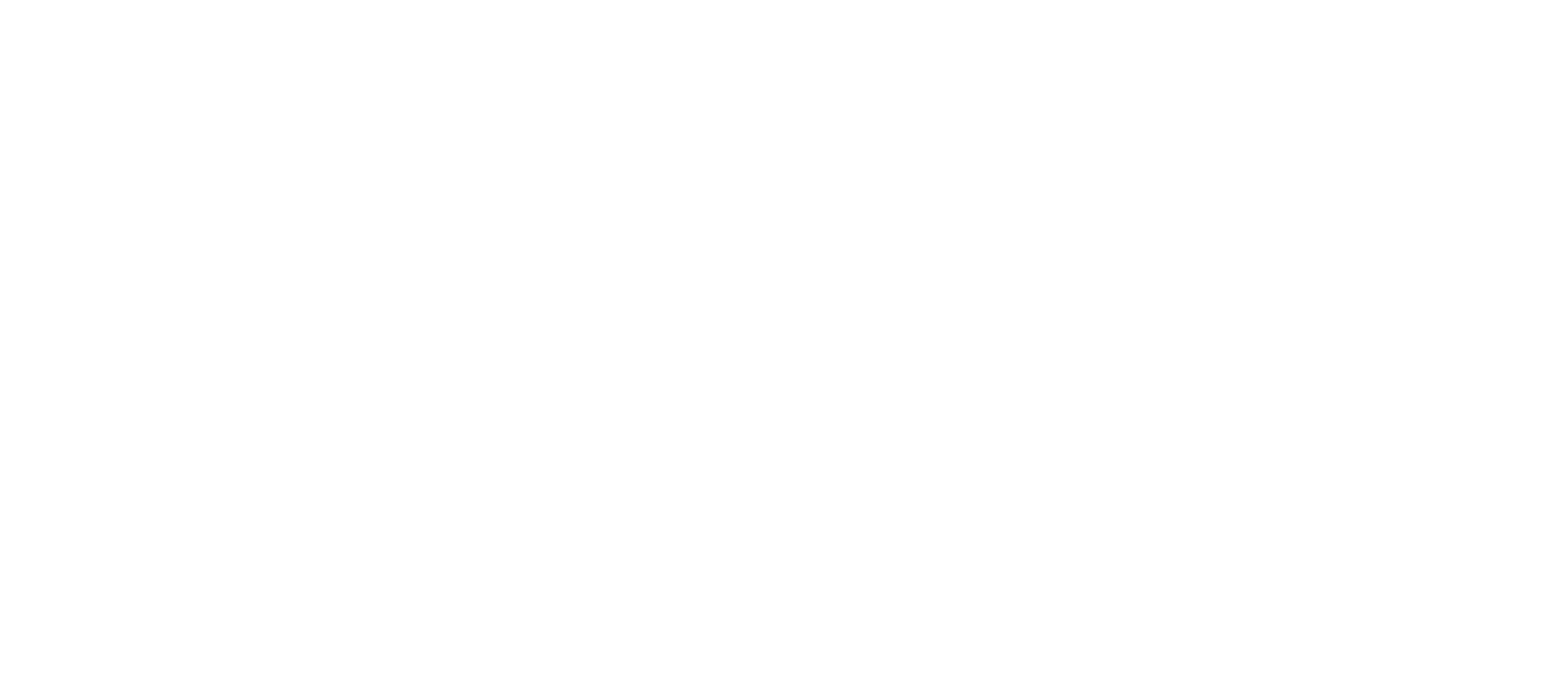 scroll, scrollTop: 0, scrollLeft: 0, axis: both 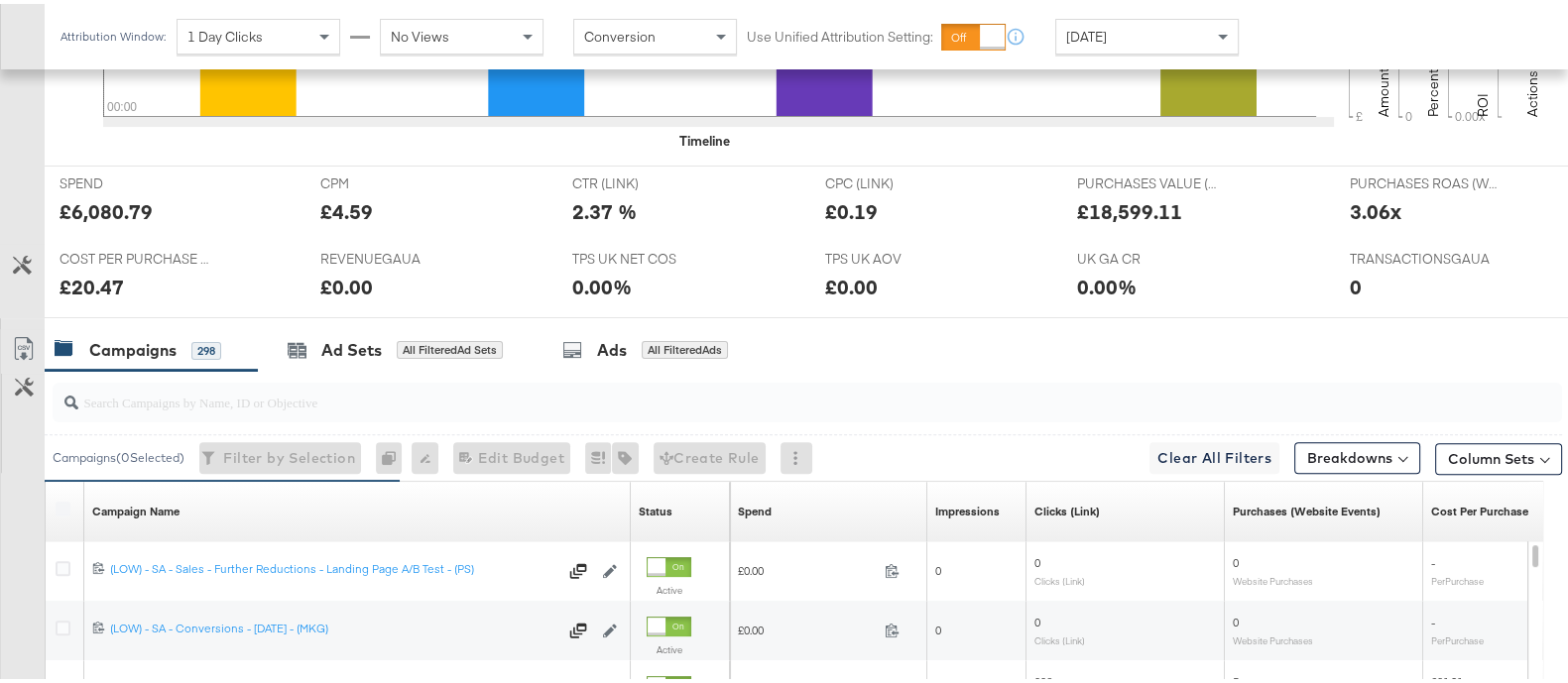 click at bounding box center [752, 390] 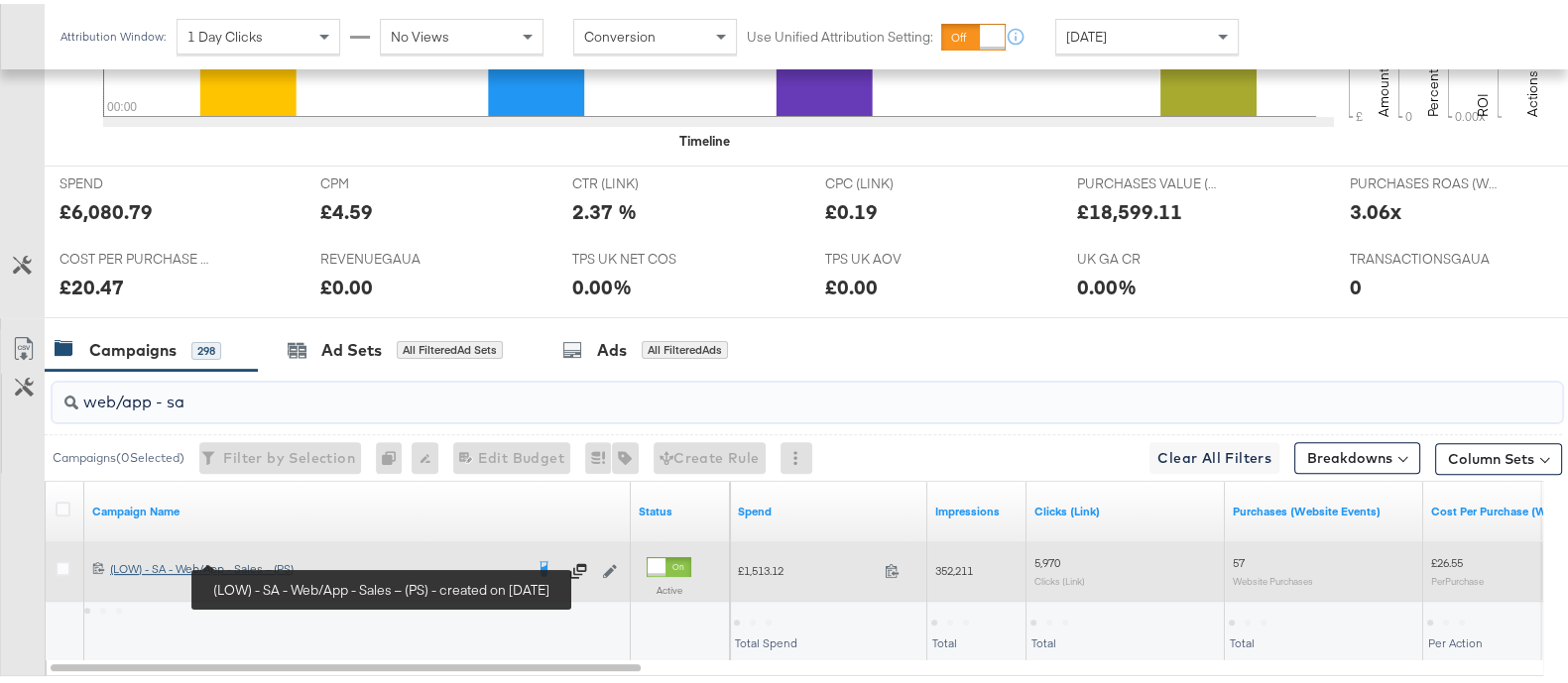 type on "web/app - sa" 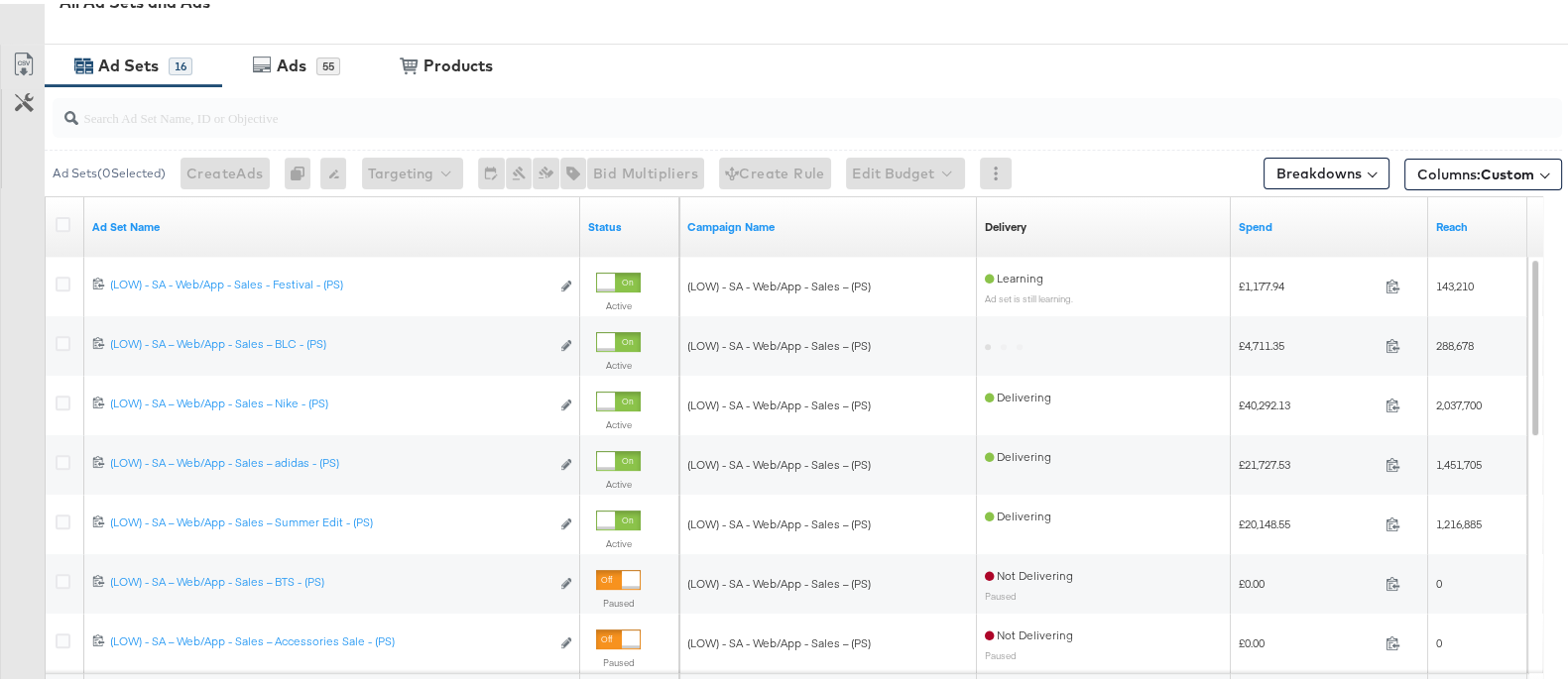 scroll, scrollTop: 1115, scrollLeft: 0, axis: vertical 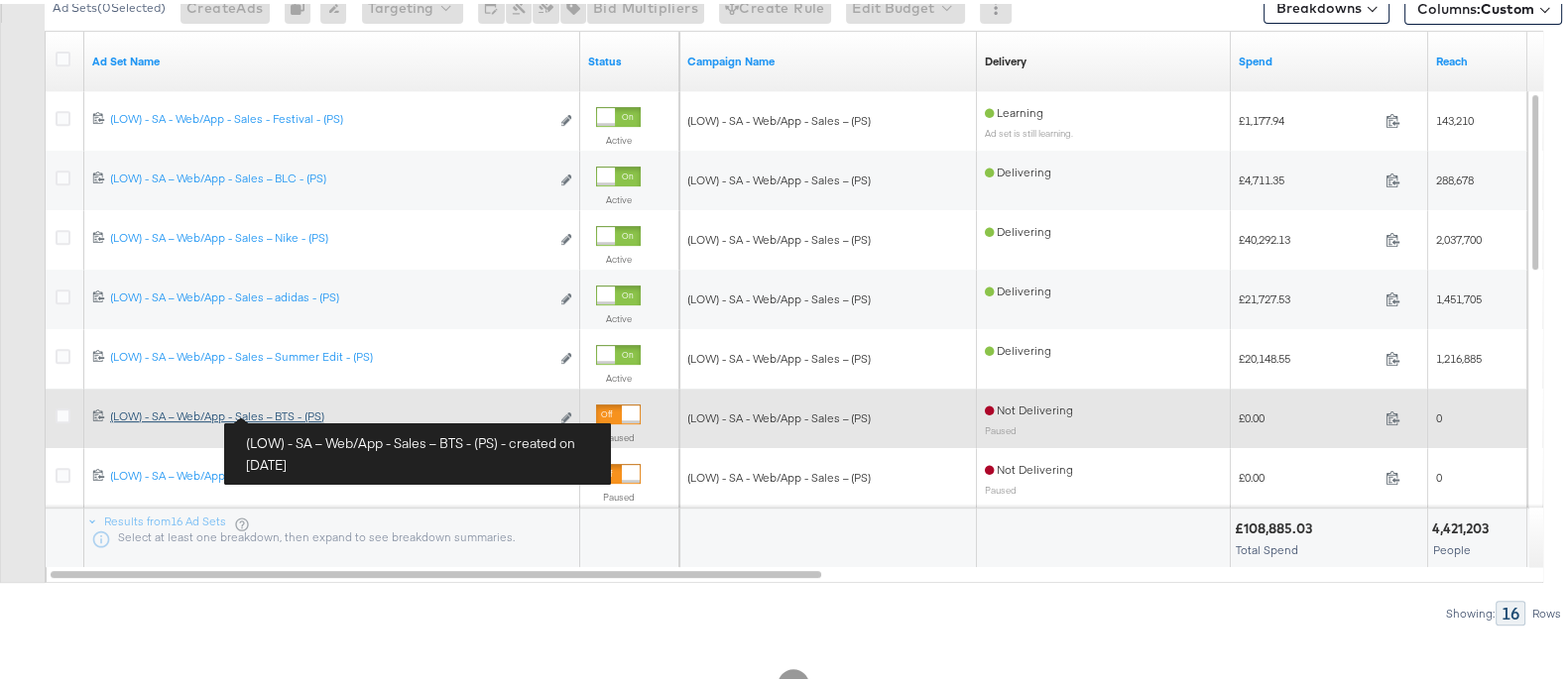 click on "(LOW) - SA – Web/App - Sales – BTS - (PS) (LOW) - SA – Web/App - Sales – BTS - (PS)" at bounding box center [329, 412] 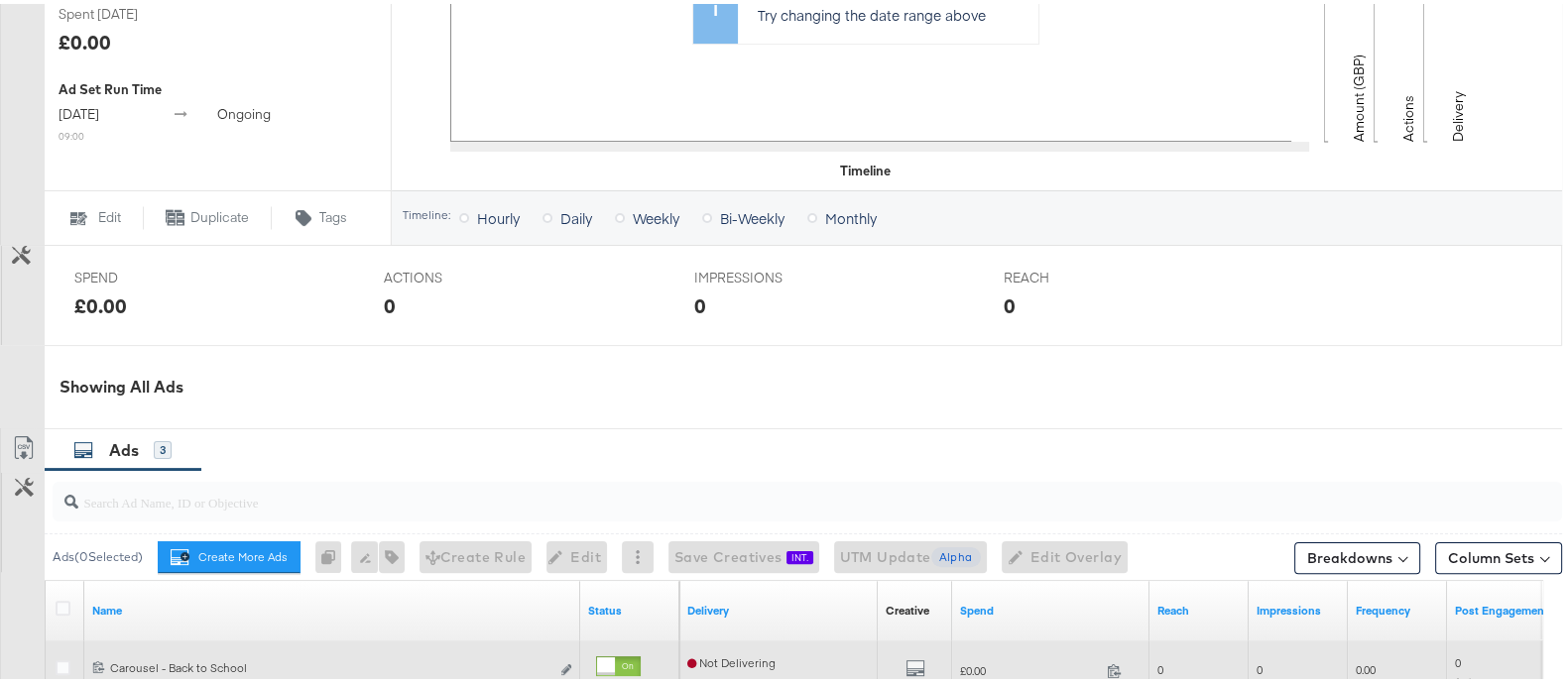 scroll, scrollTop: 929, scrollLeft: 0, axis: vertical 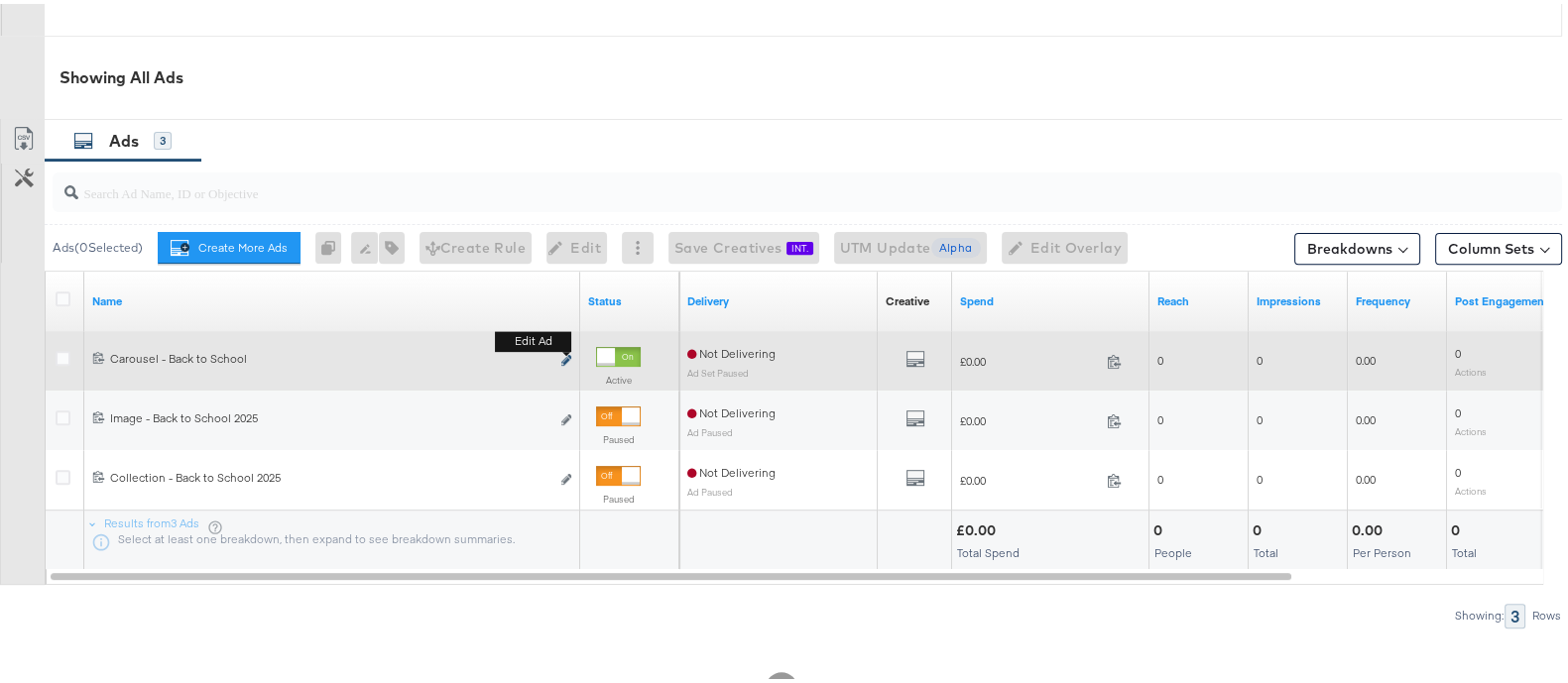 click at bounding box center (566, 356) 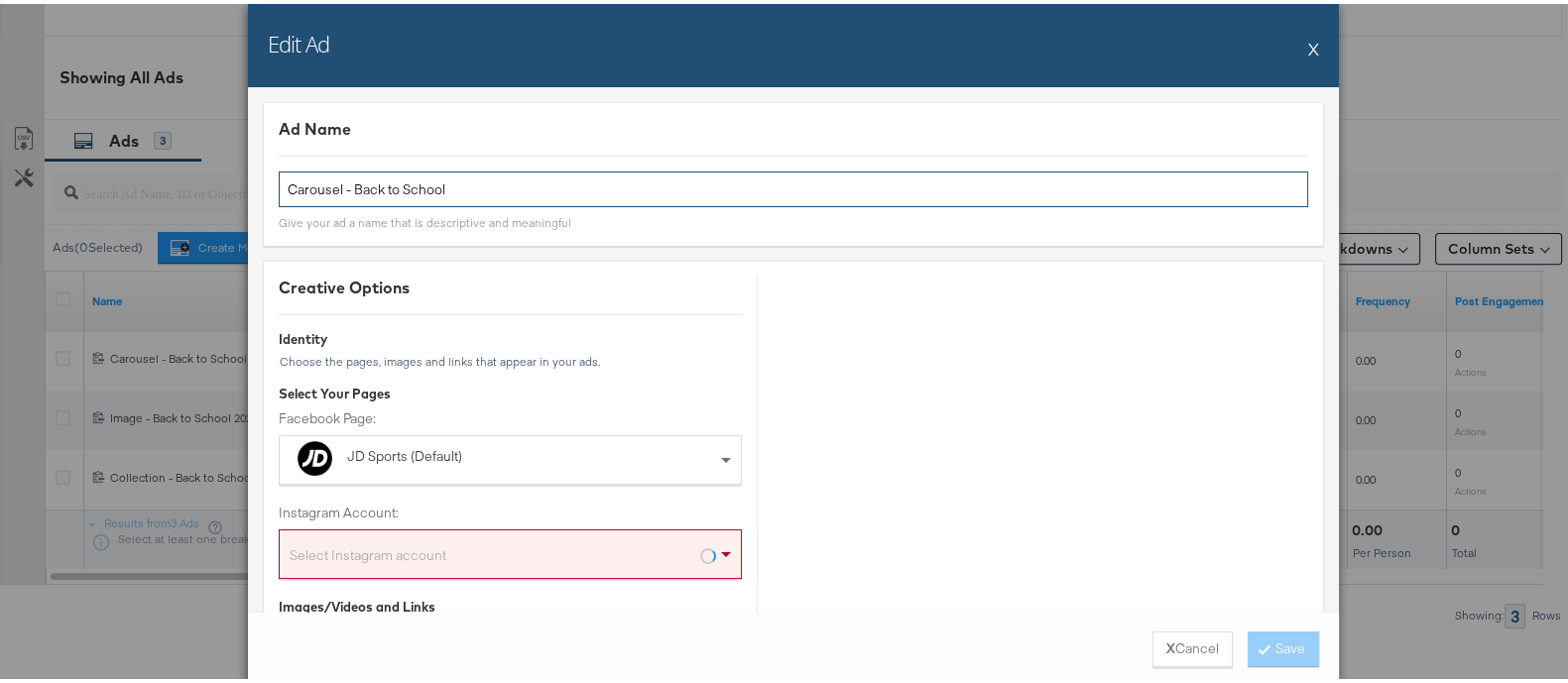 click on "Carousel - Back to School" at bounding box center (793, 185) 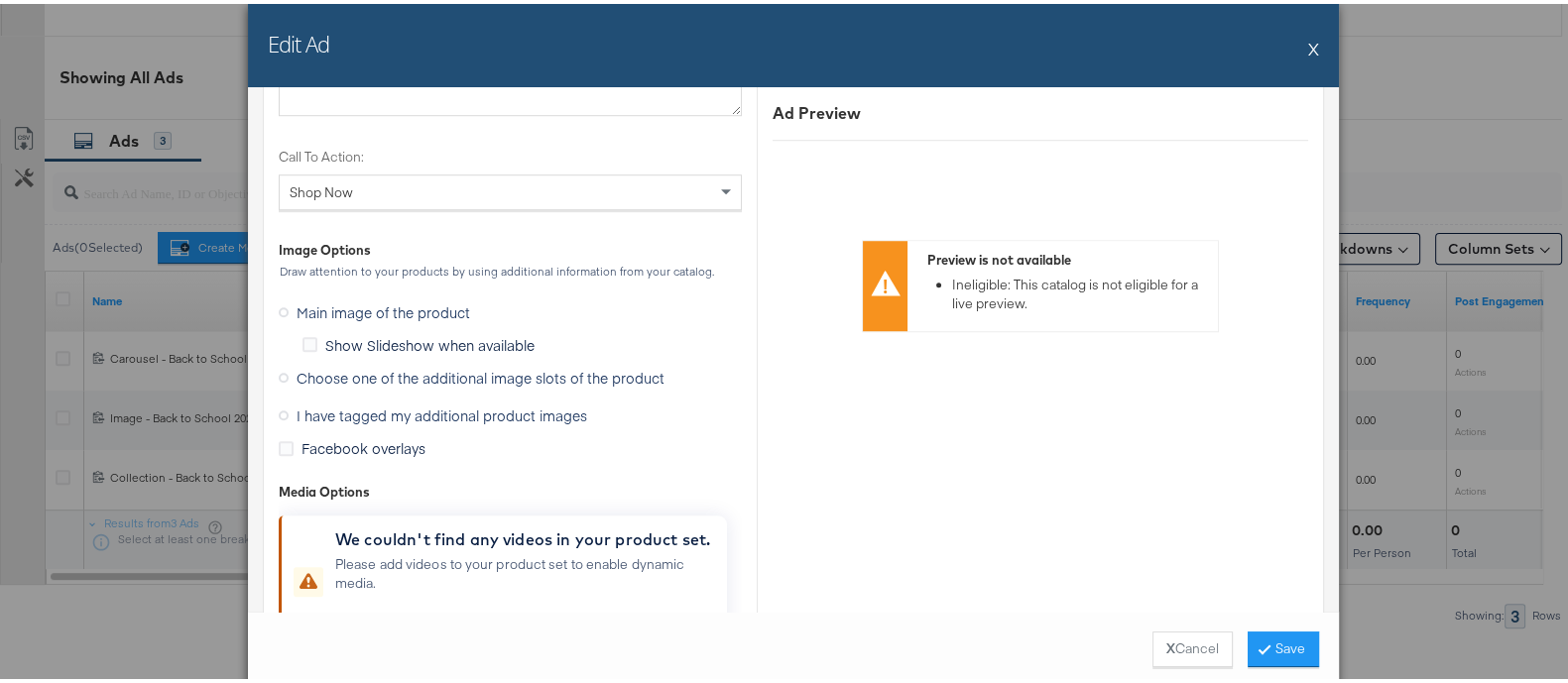 type on "Carousel - Back to School - Multi 2" 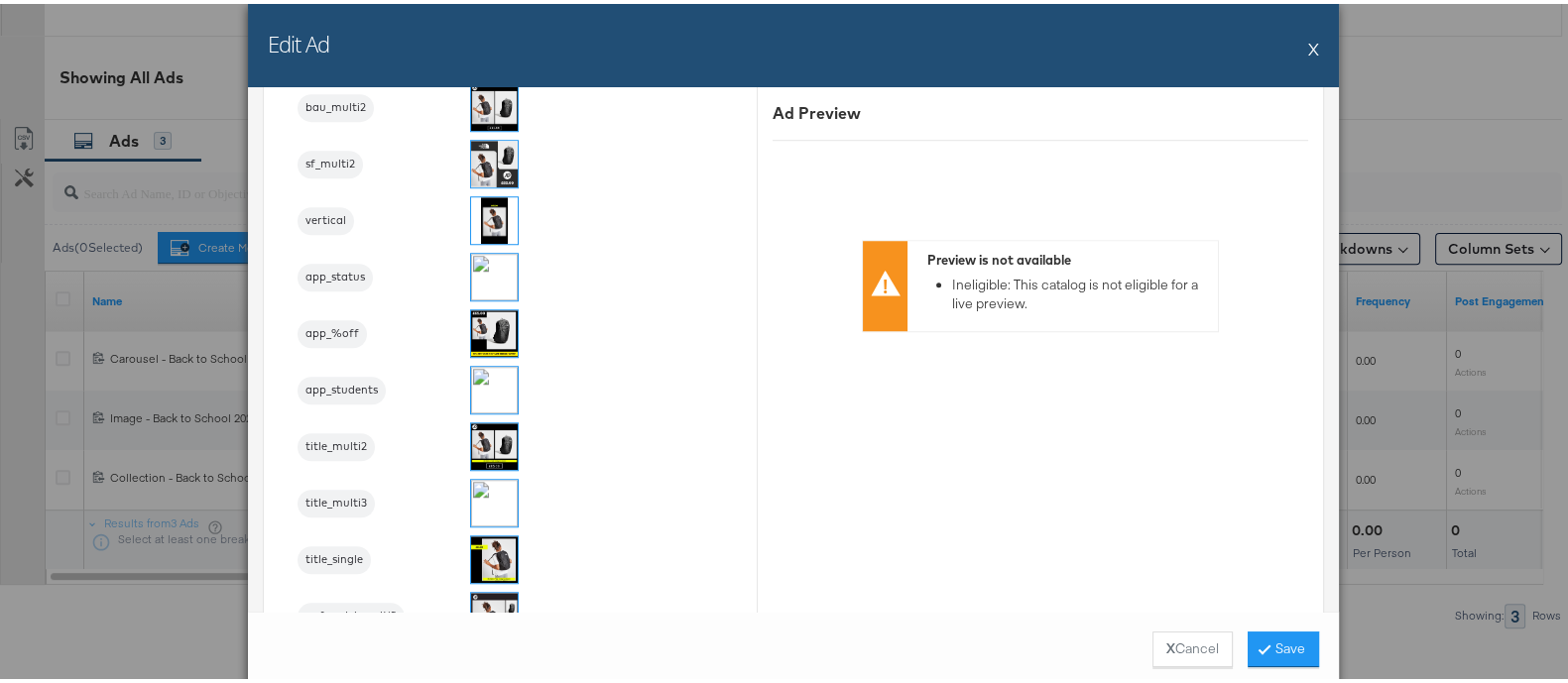 scroll, scrollTop: 2195, scrollLeft: 0, axis: vertical 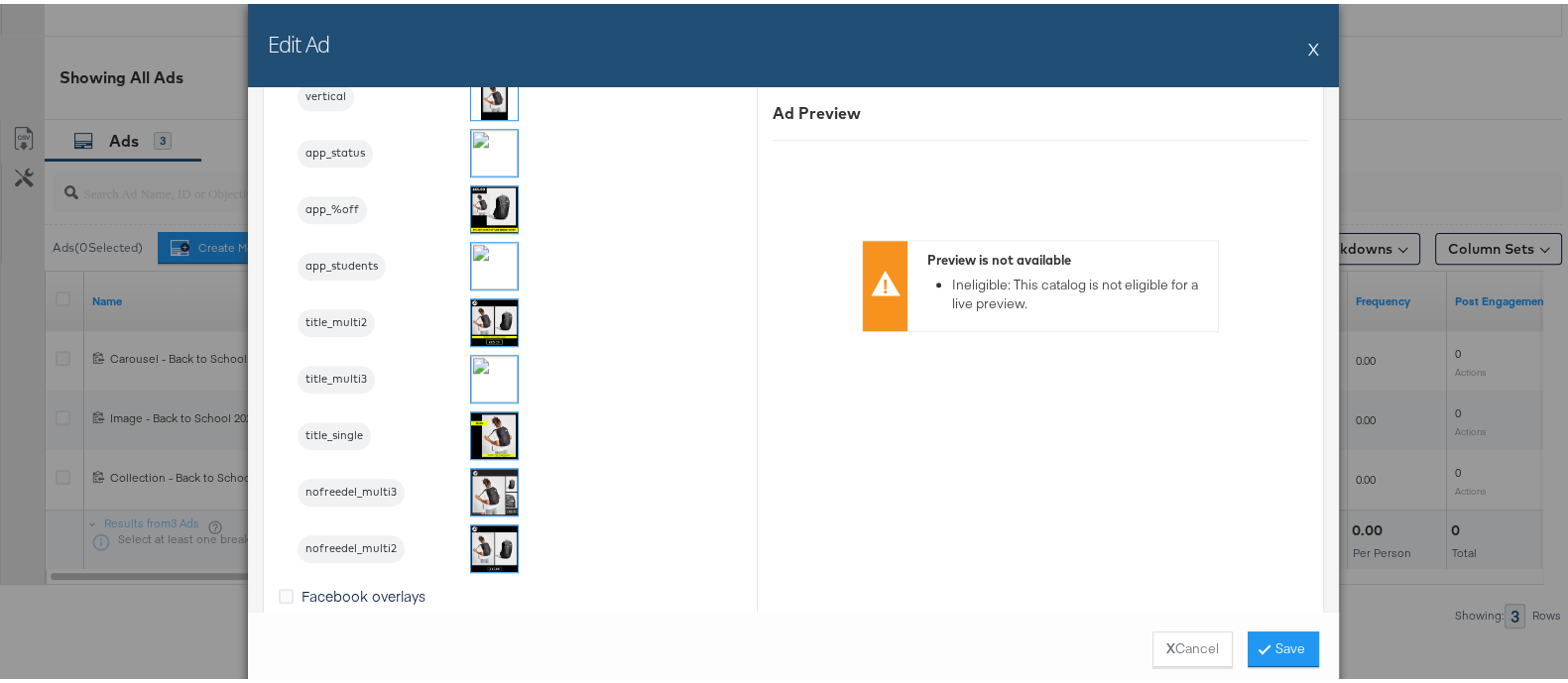 click on "X" at bounding box center [1313, 45] 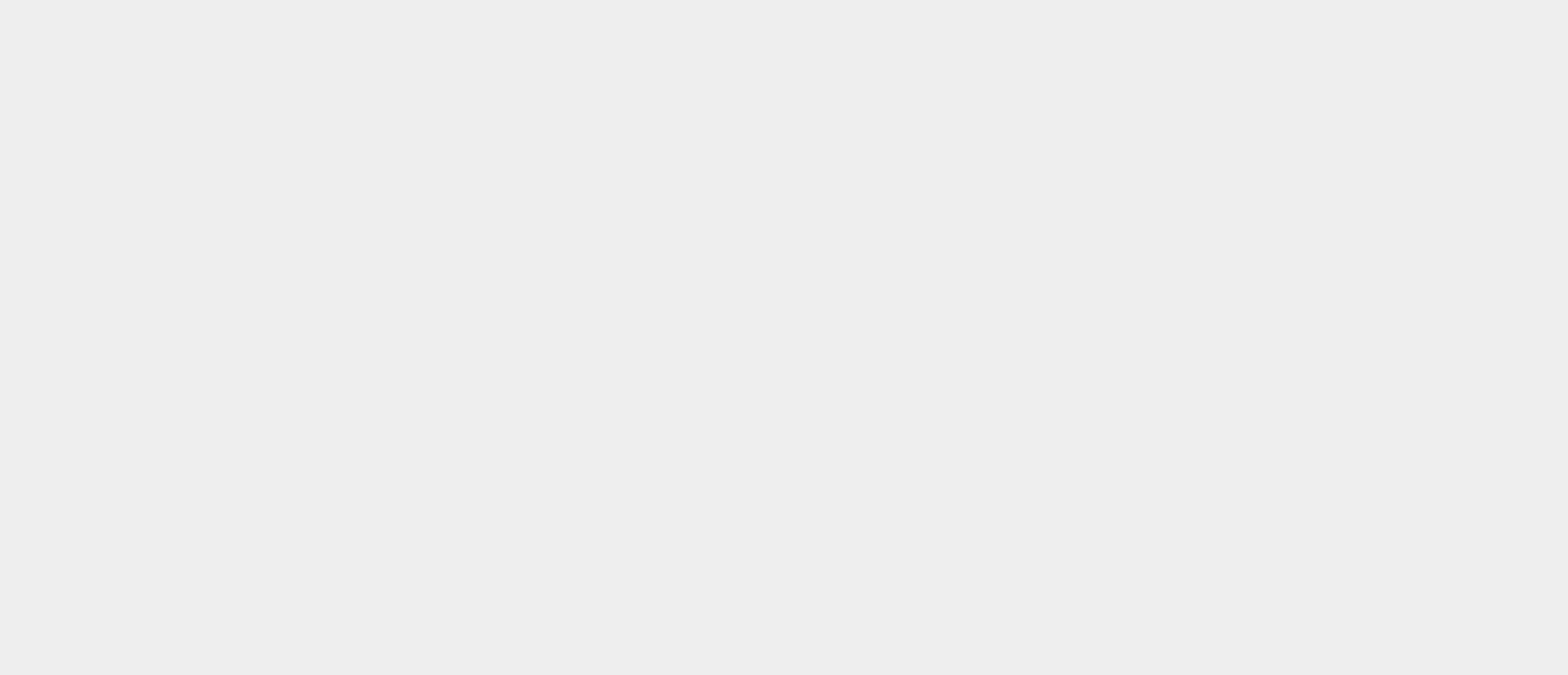 scroll, scrollTop: 0, scrollLeft: 0, axis: both 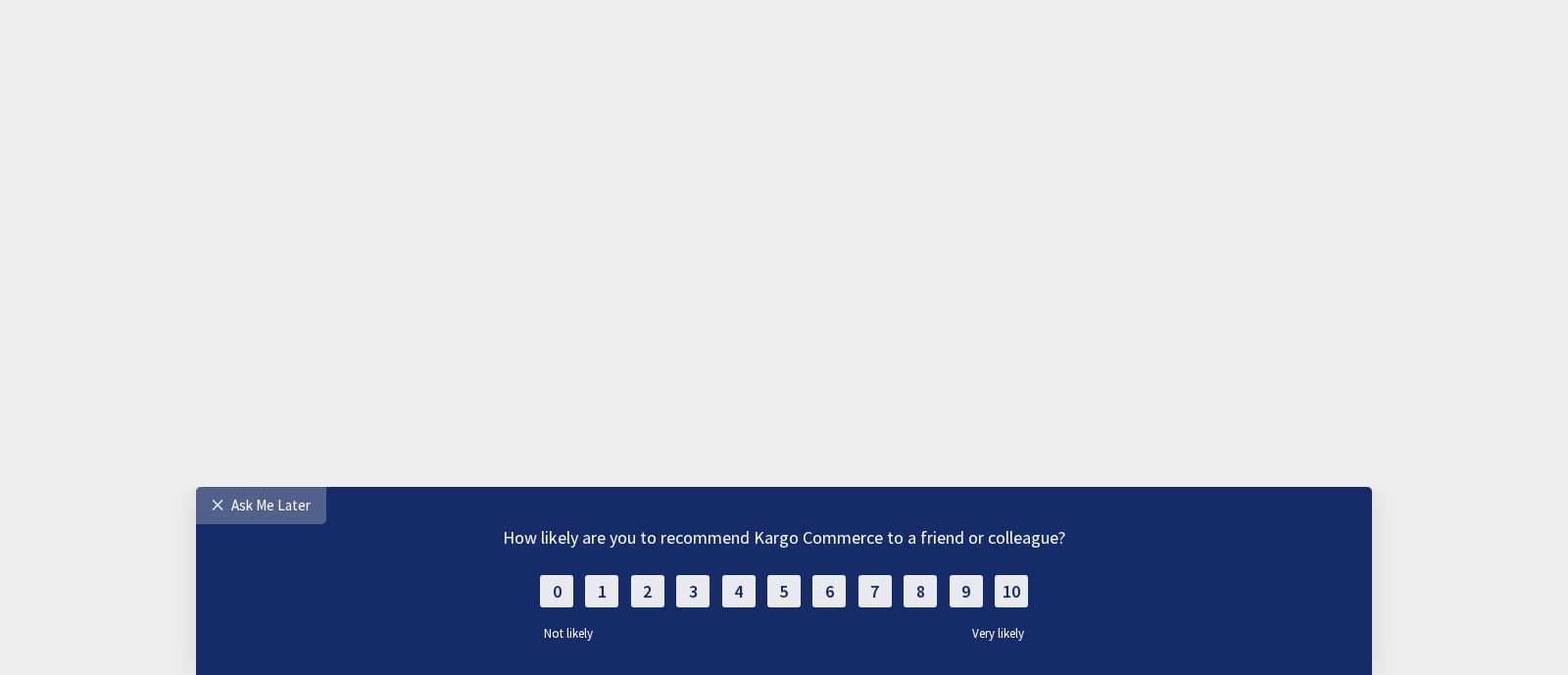 click on "Ask Me Later" at bounding box center [270, 505] 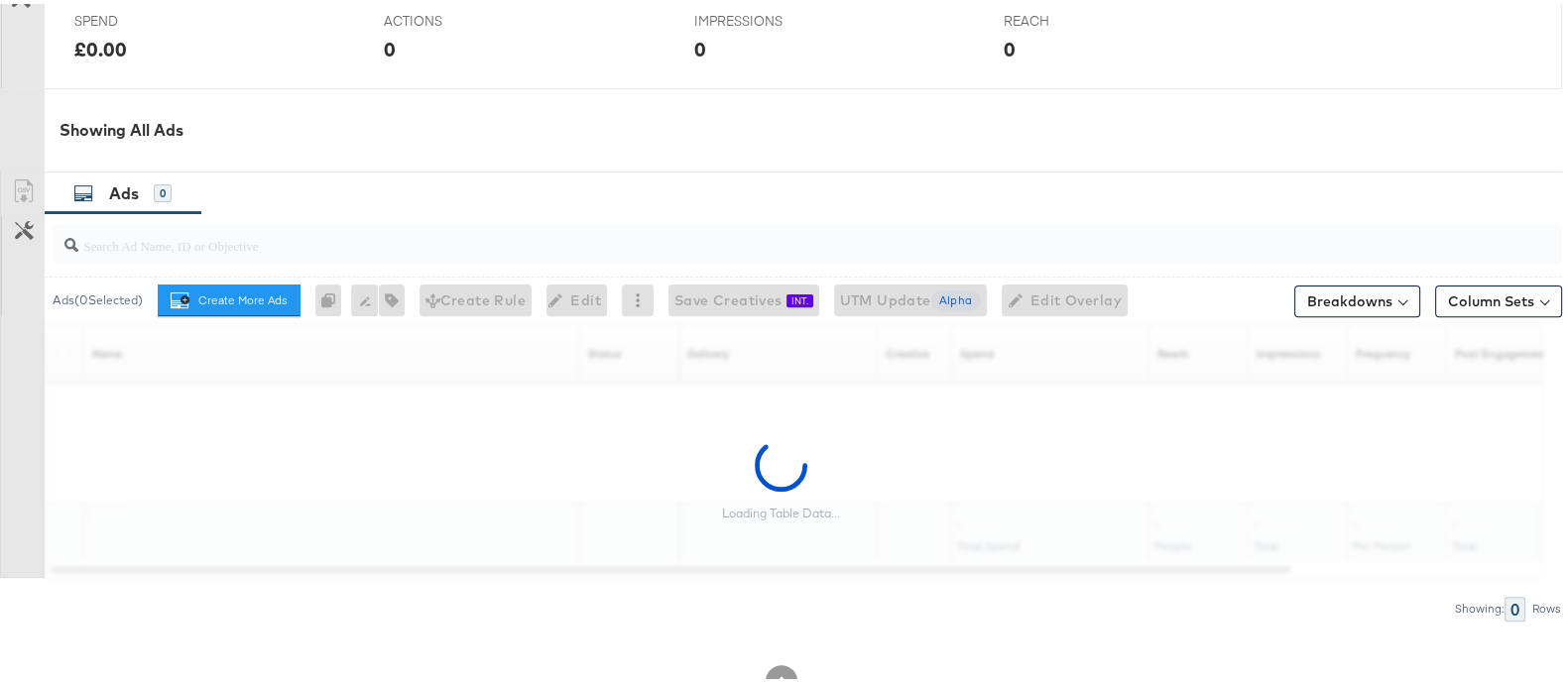 scroll, scrollTop: 929, scrollLeft: 0, axis: vertical 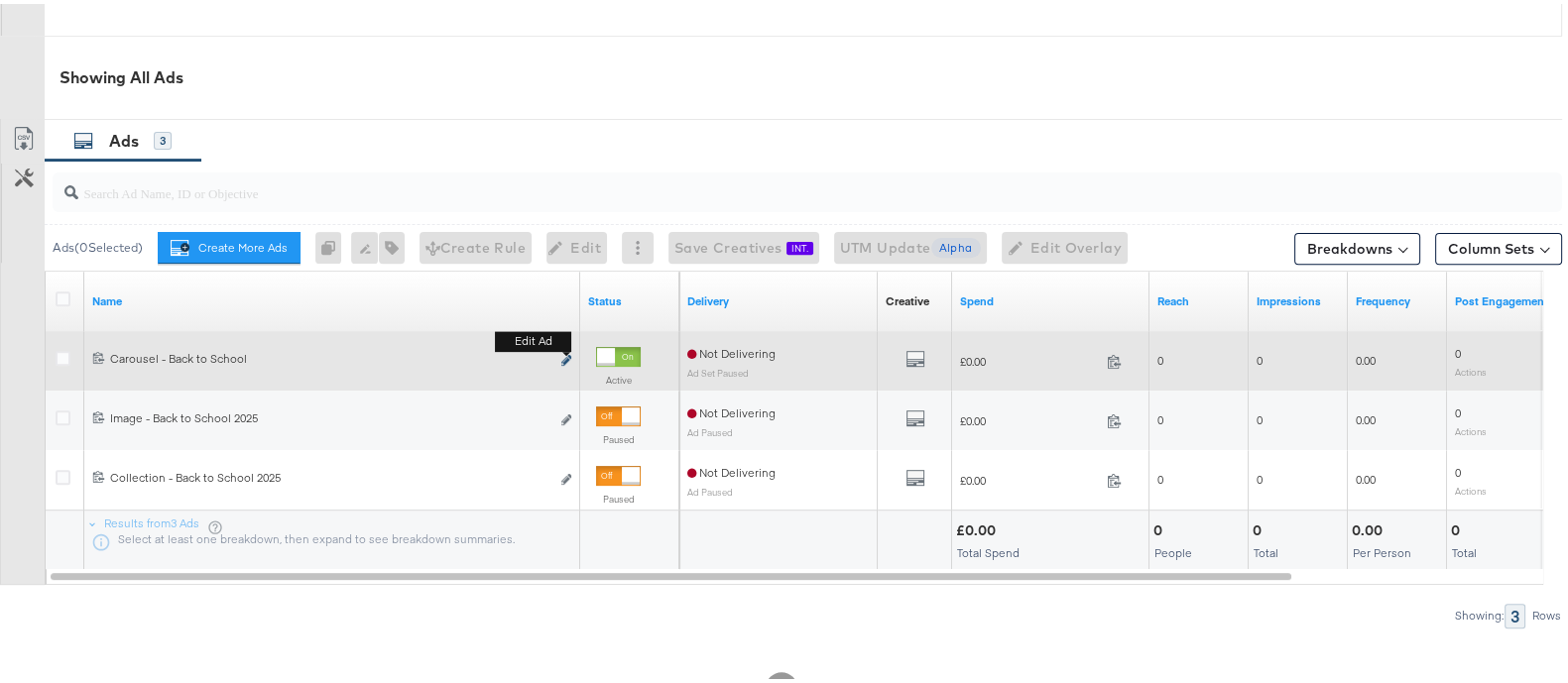 click at bounding box center [566, 356] 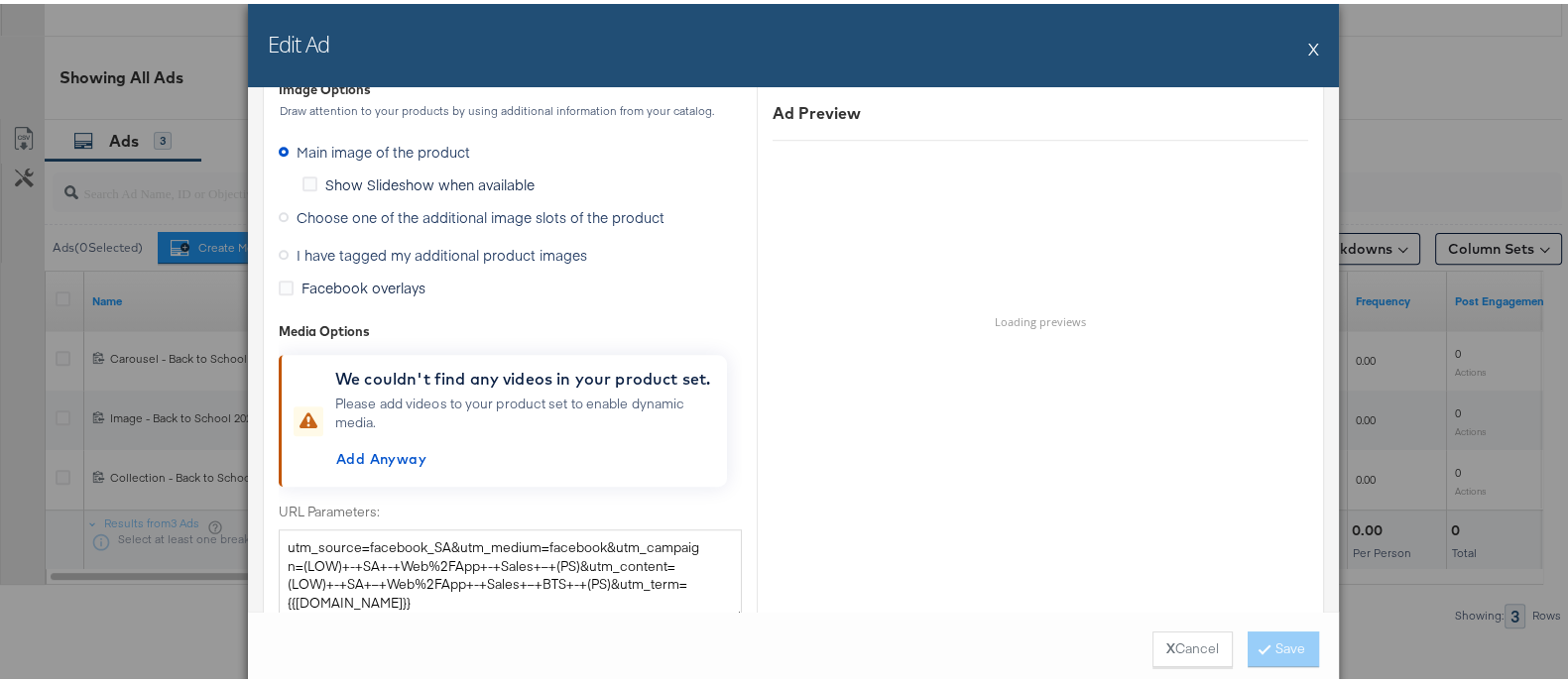 scroll, scrollTop: 2078, scrollLeft: 0, axis: vertical 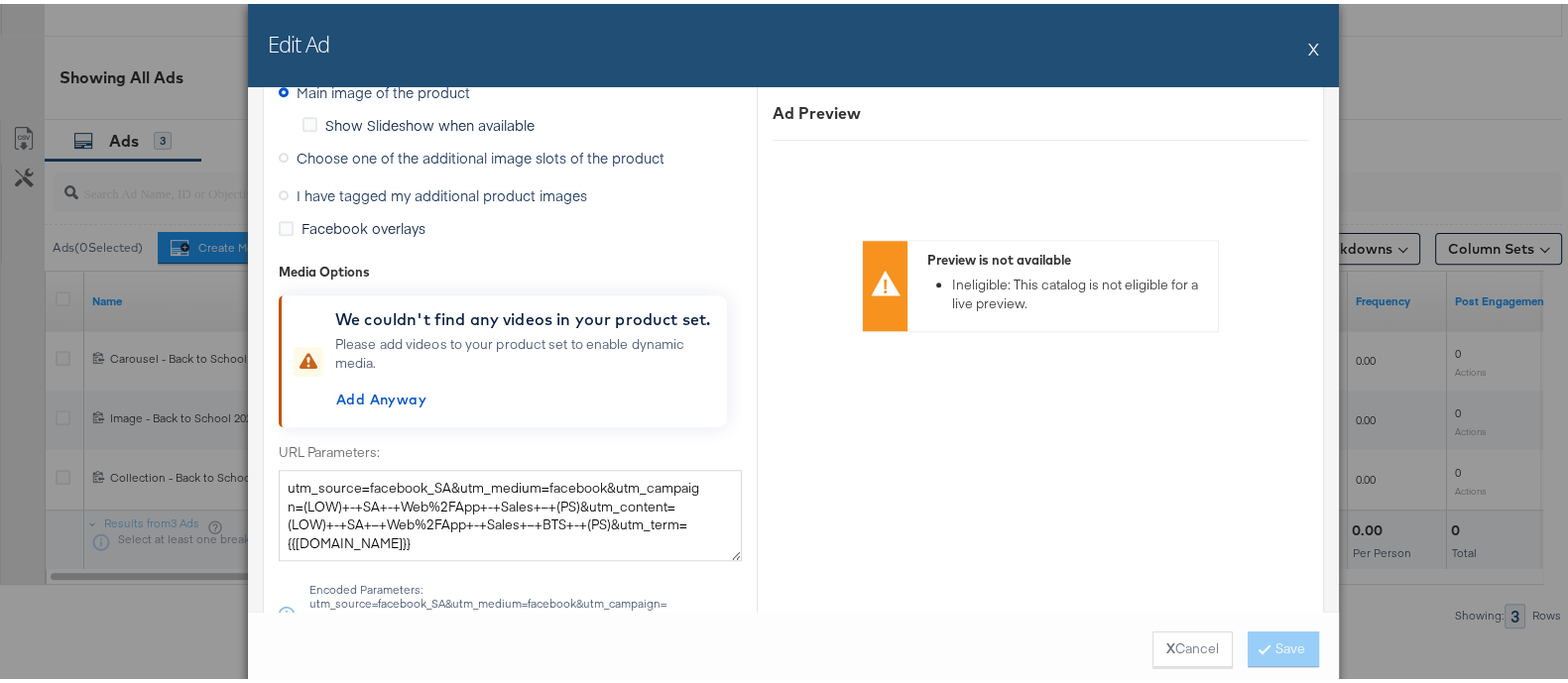 click on "I have tagged my additional product images" at bounding box center (441, 191) 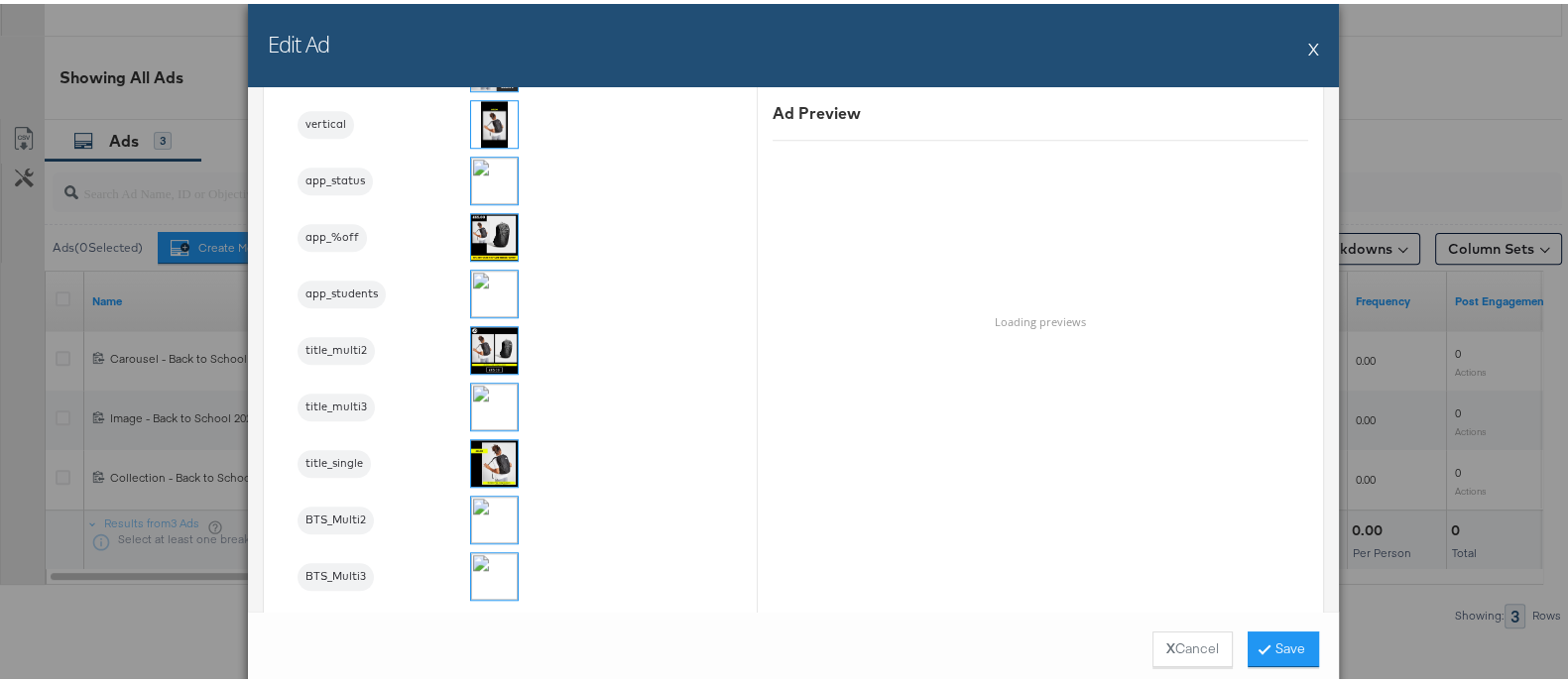 scroll, scrollTop: 2291, scrollLeft: 0, axis: vertical 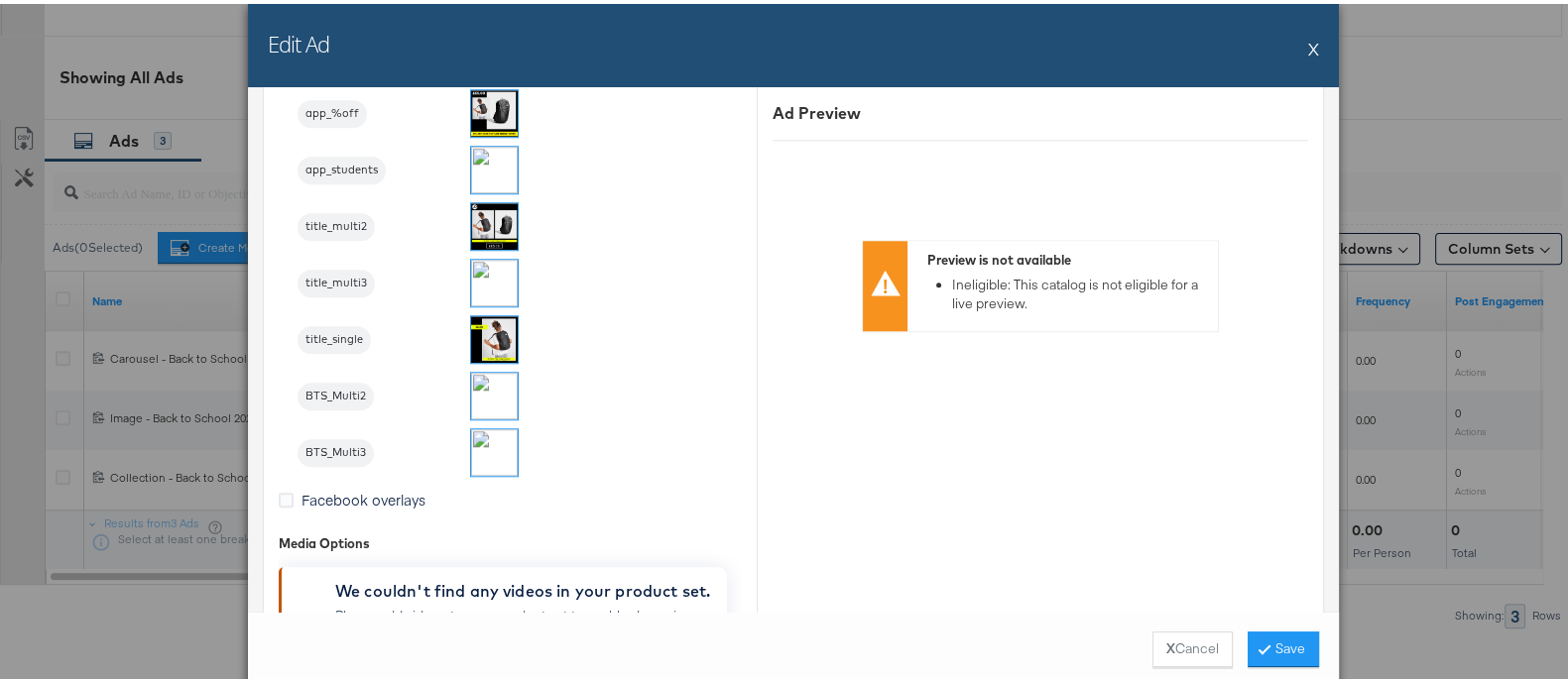 click at bounding box center [494, 392] 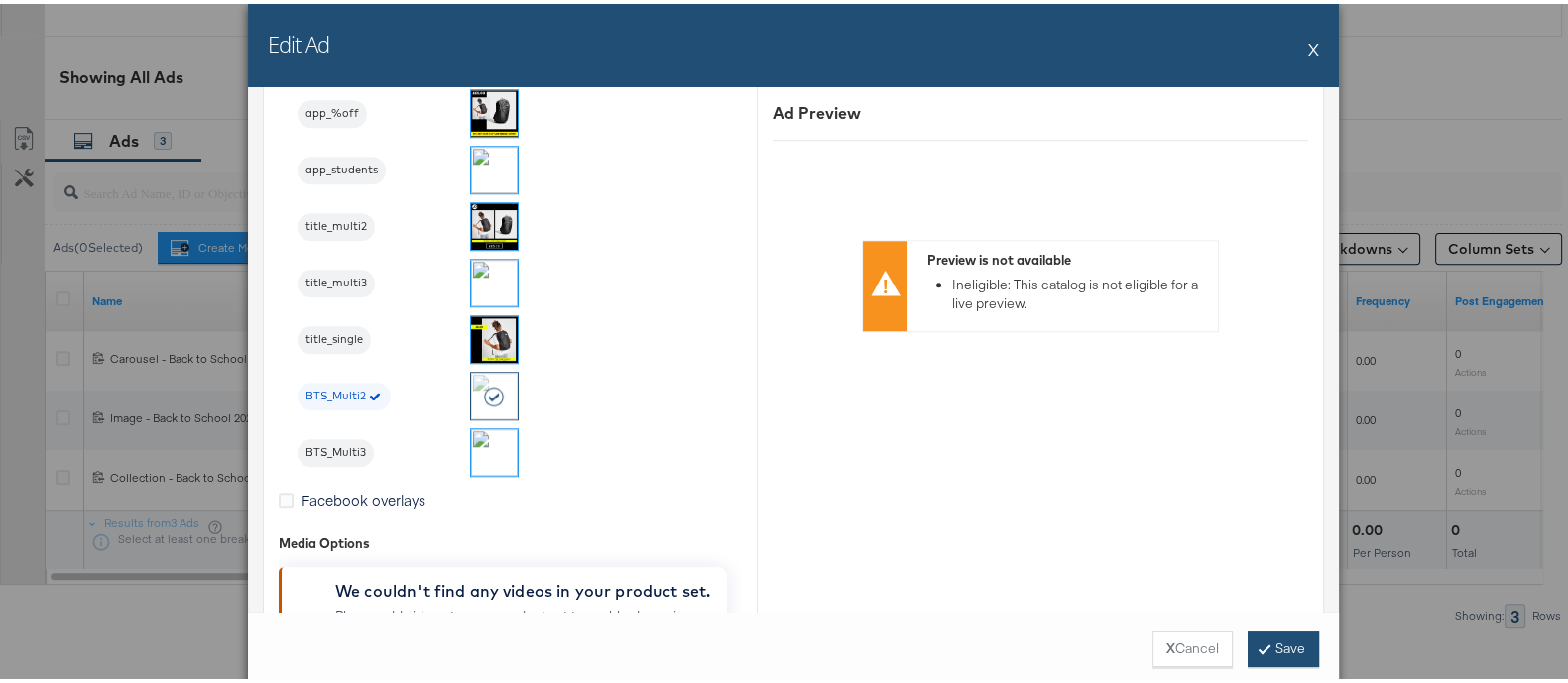 click on "Save" at bounding box center [1283, 645] 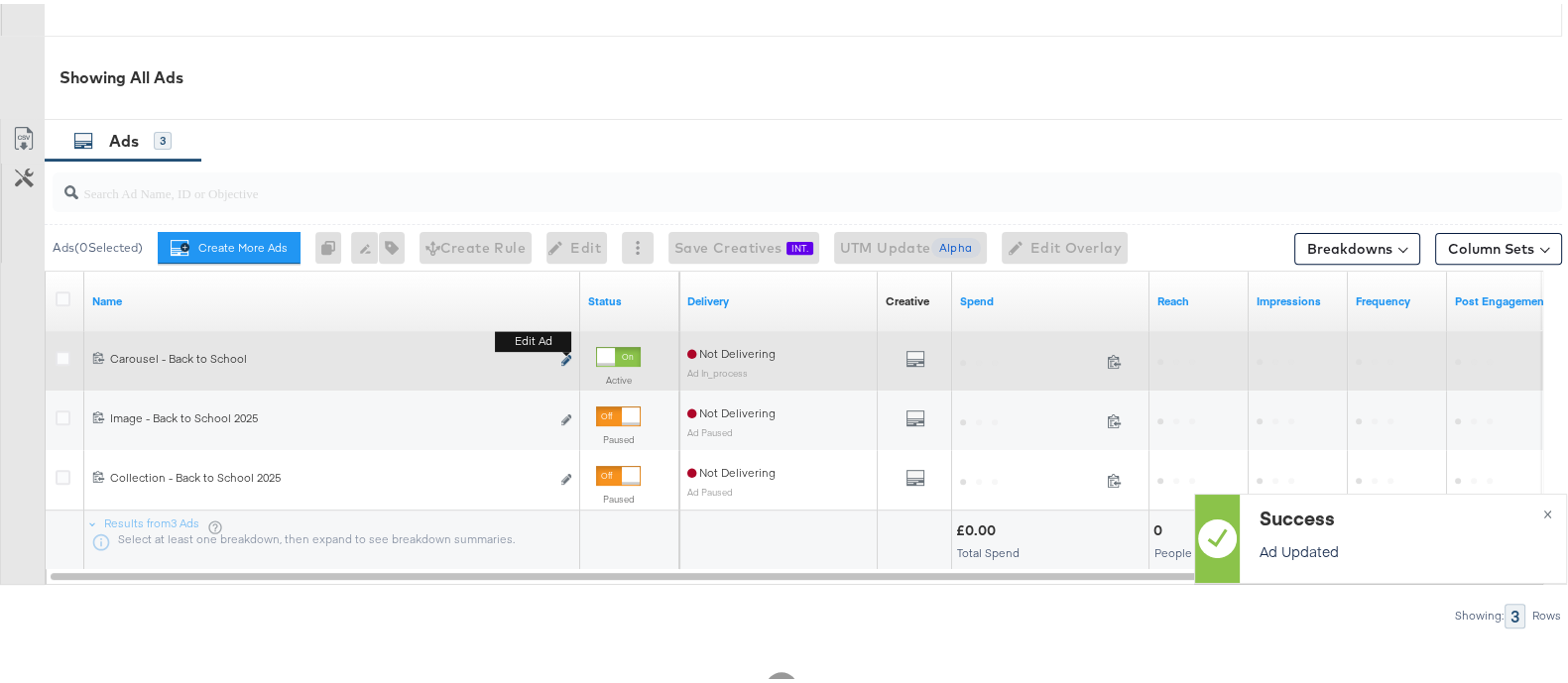 click at bounding box center [566, 356] 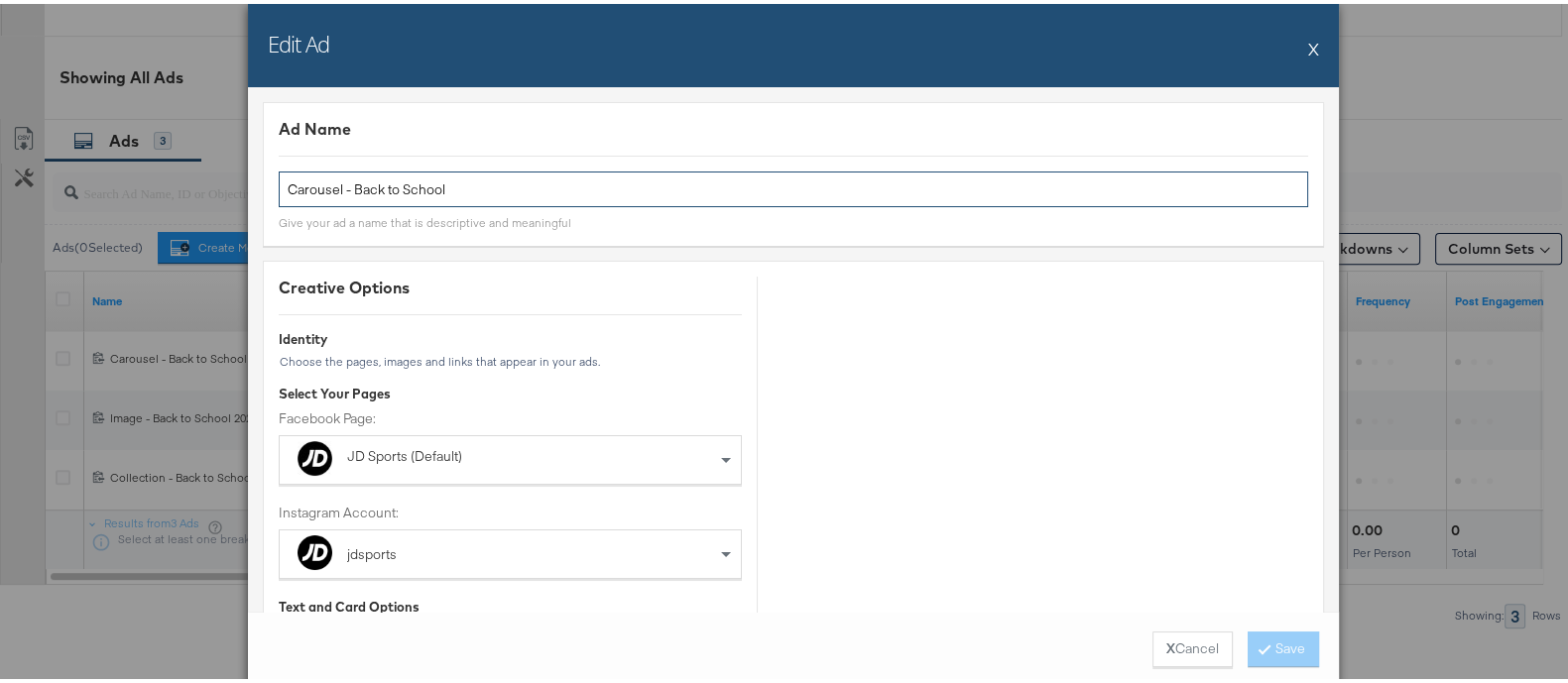 click on "Carousel - Back to School" at bounding box center [793, 185] 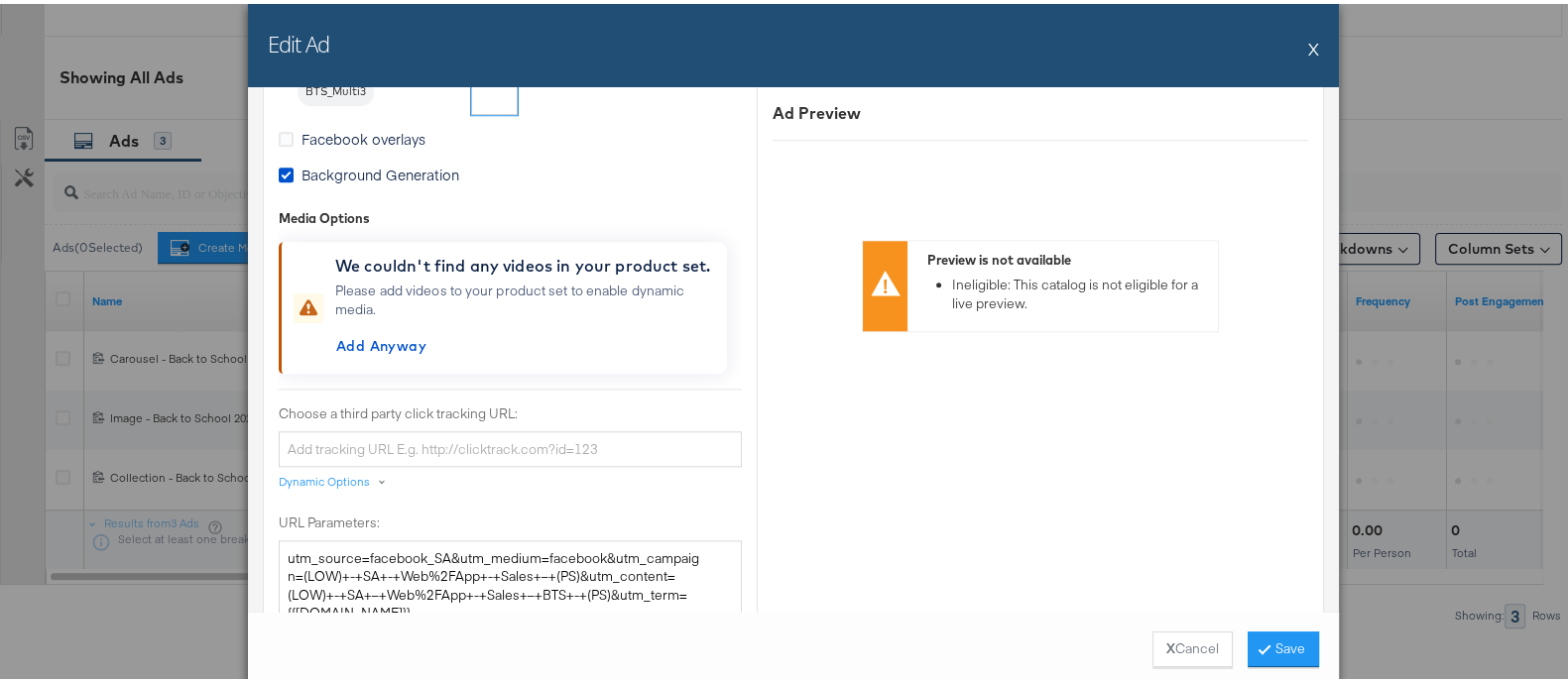 scroll, scrollTop: 2726, scrollLeft: 0, axis: vertical 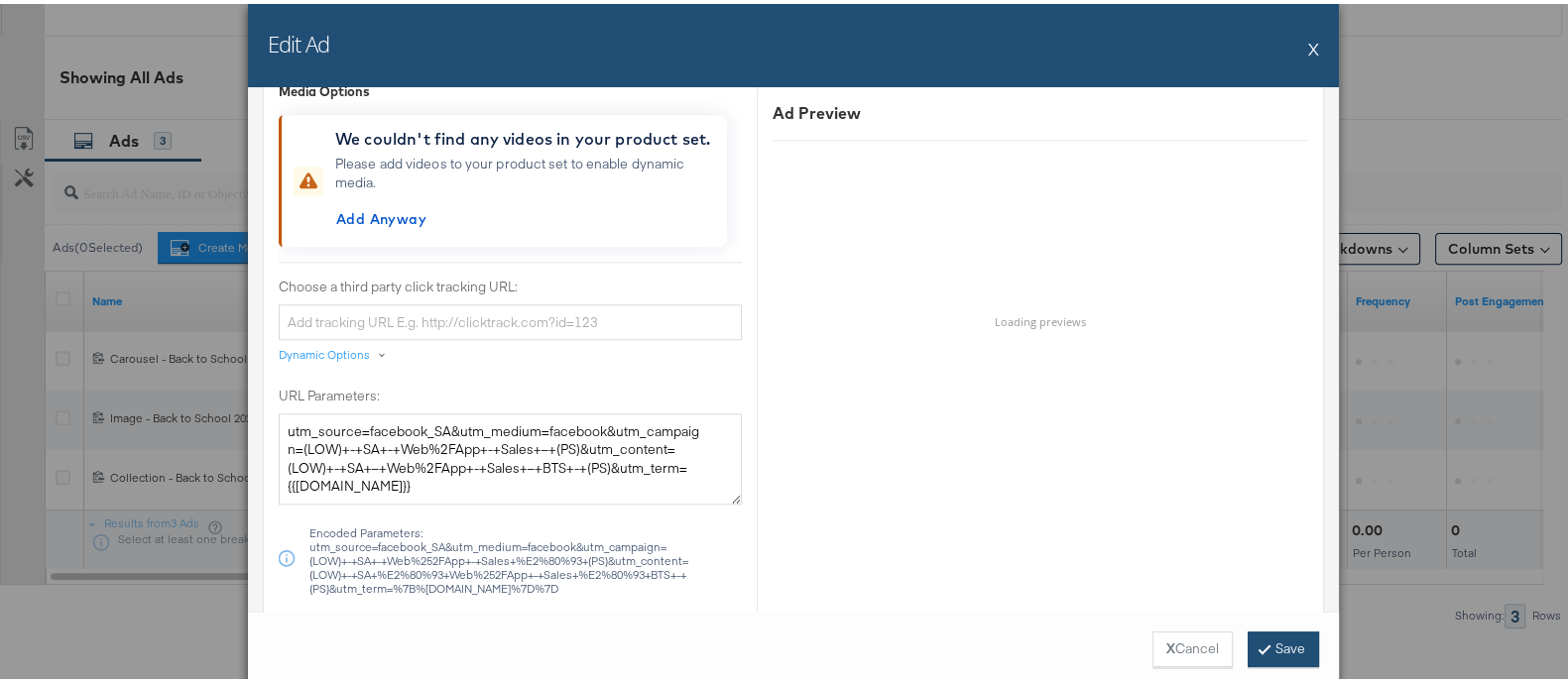 type on "Carousel - Back to School - Multi 2" 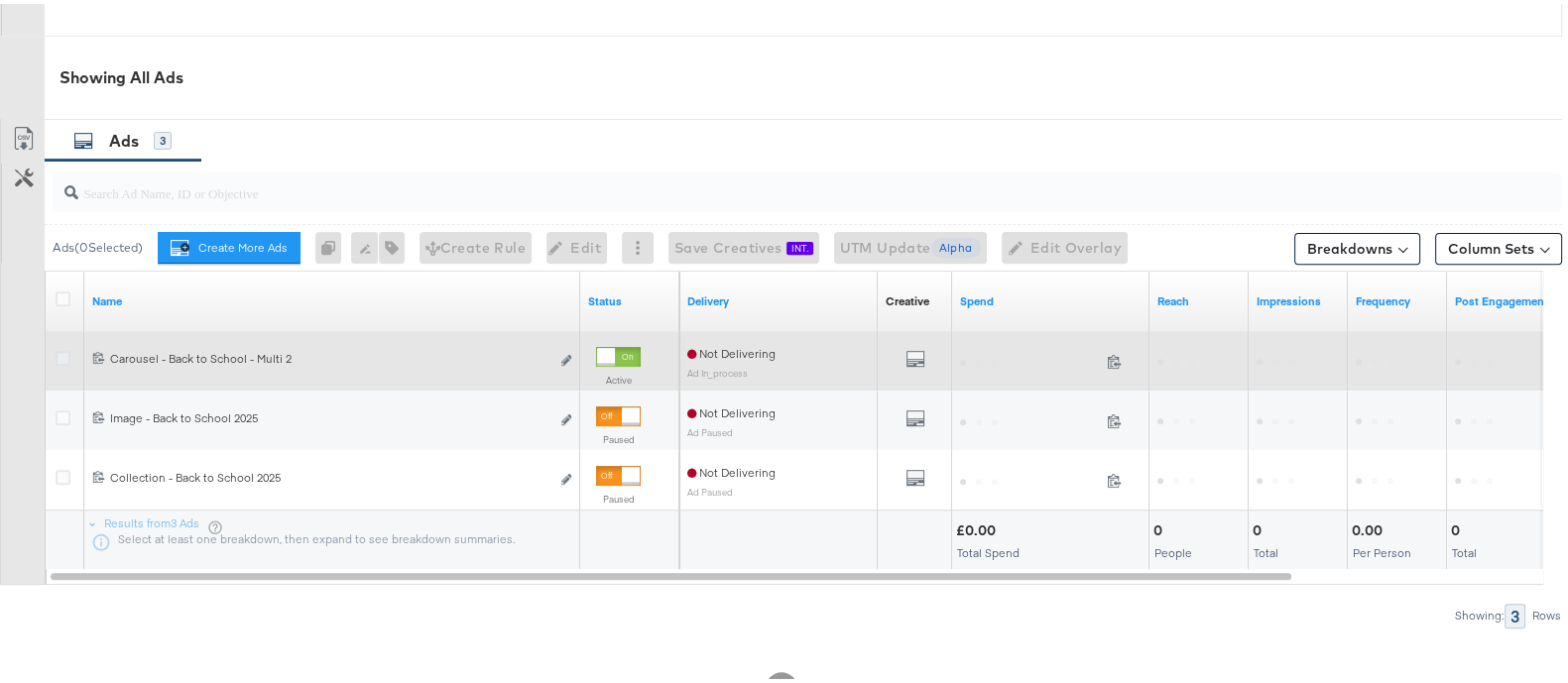 click at bounding box center [62, 354] 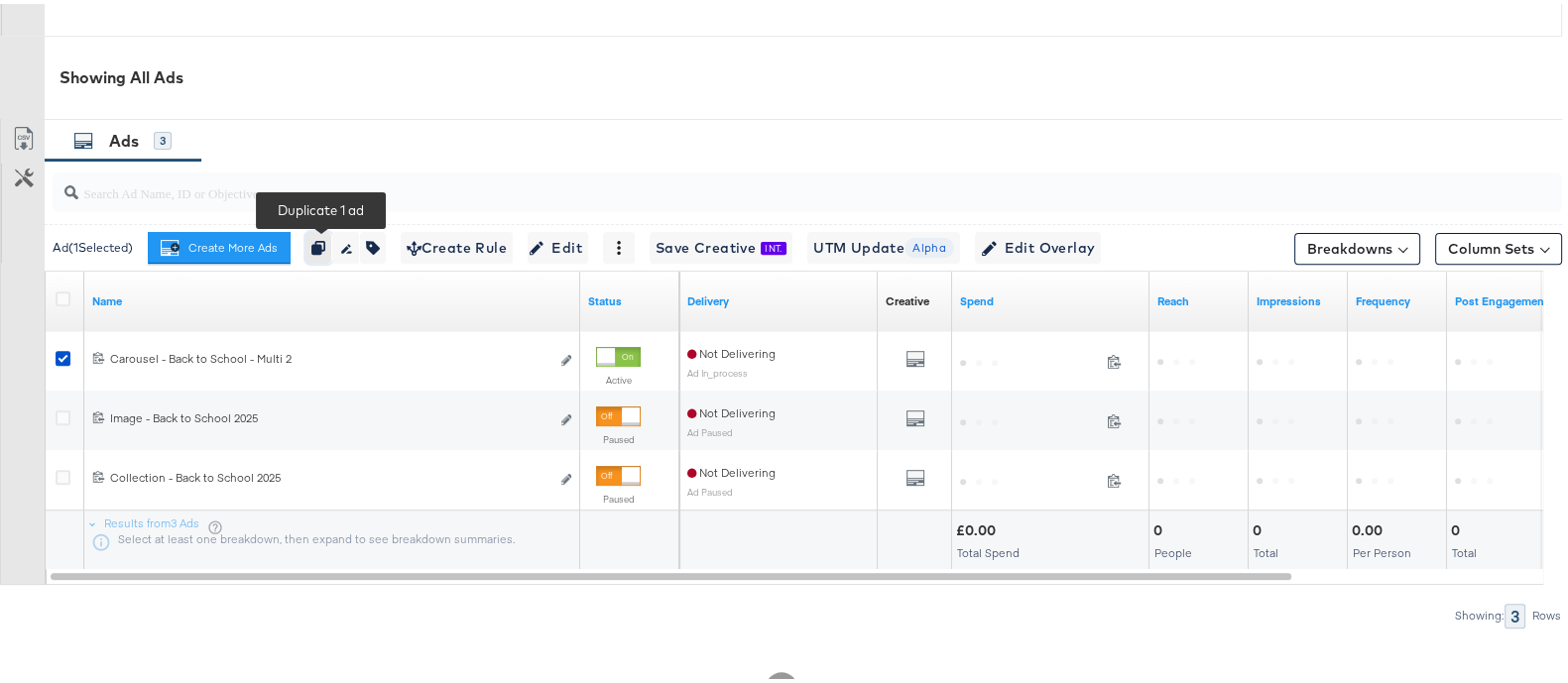 click 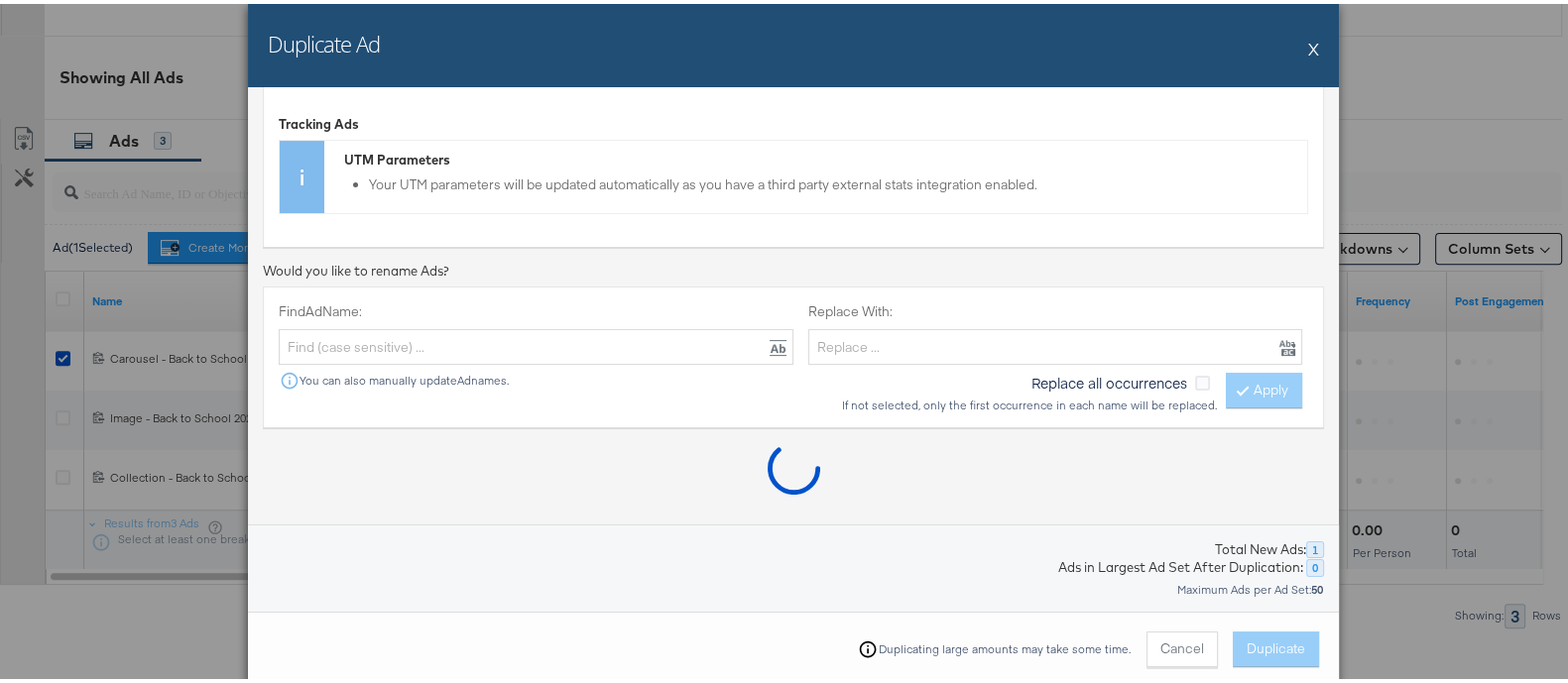scroll, scrollTop: 530, scrollLeft: 0, axis: vertical 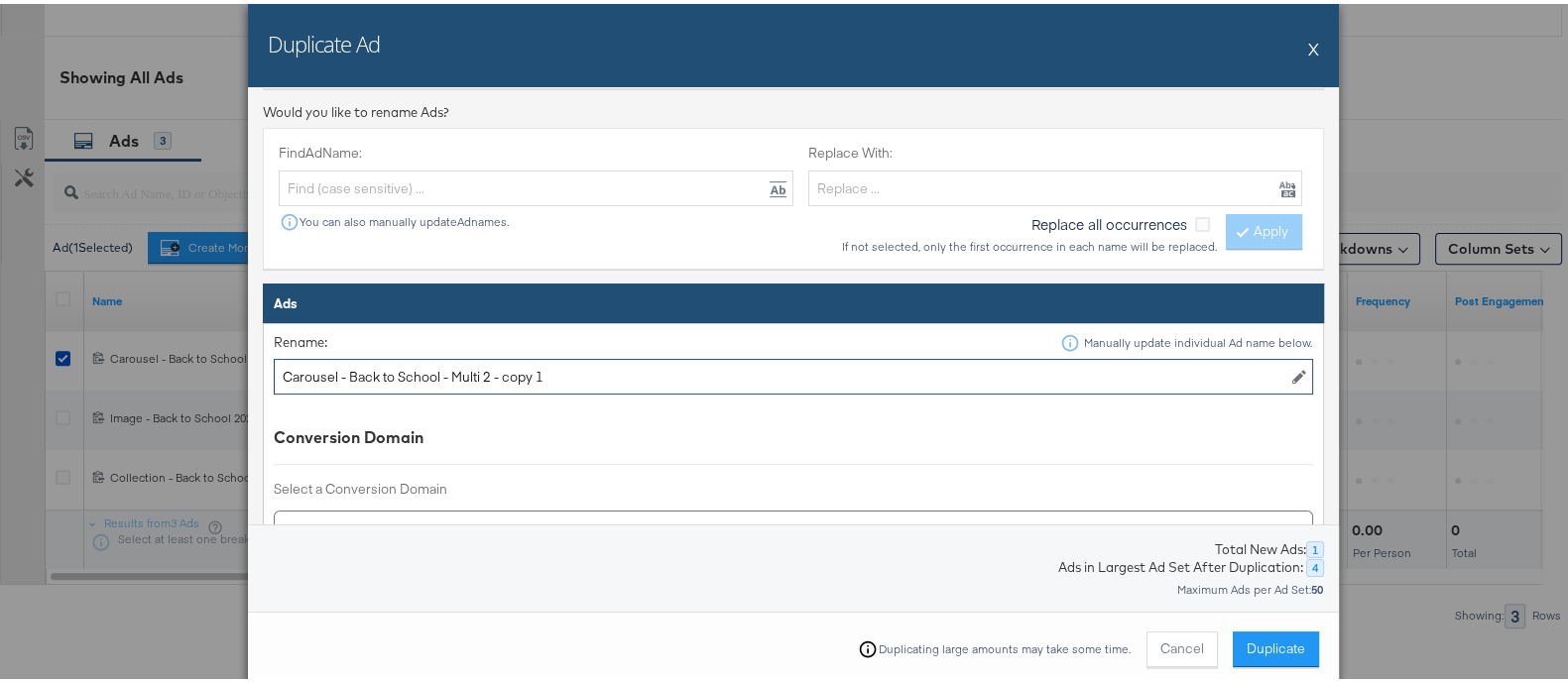 click on "Carousel - Back to School - Multi 2 - copy 1" at bounding box center [793, 373] 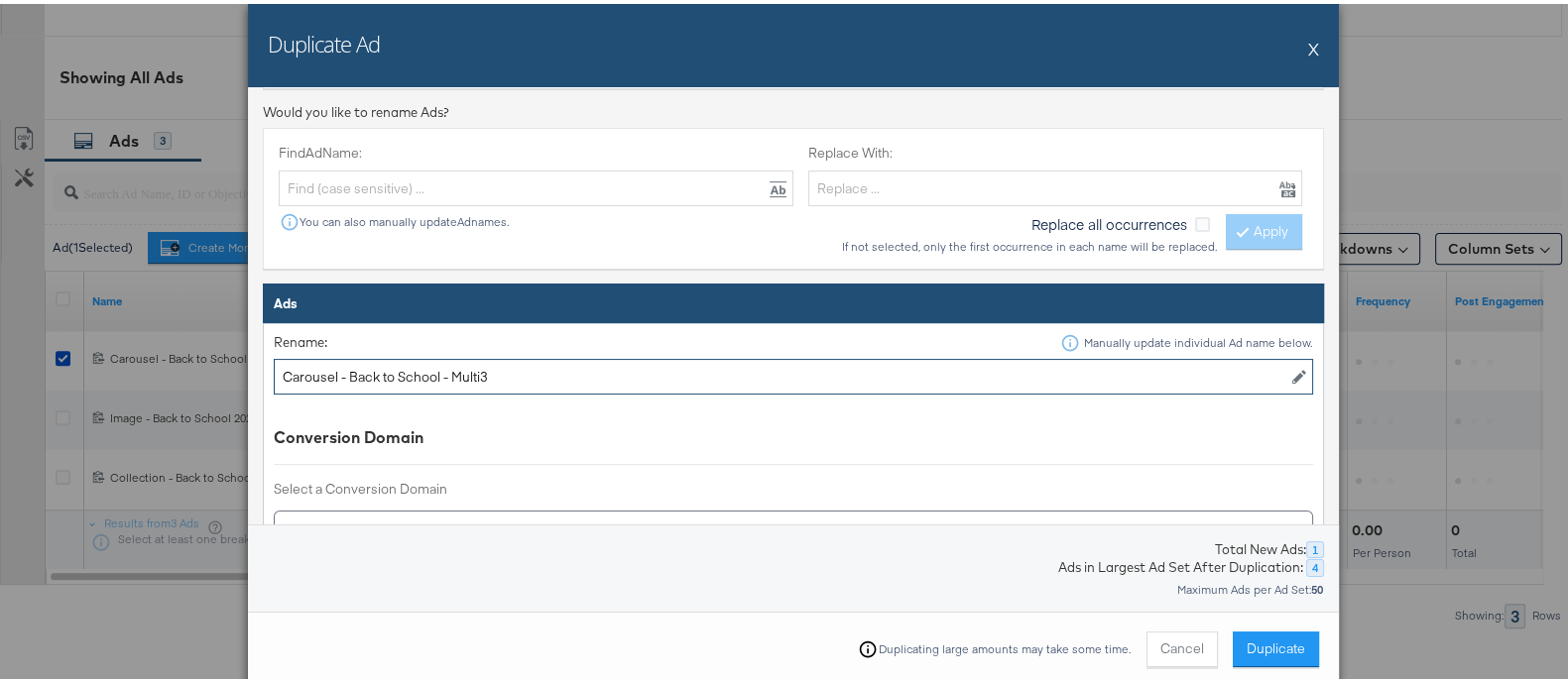click on "Carousel - Back to School - Multi3" at bounding box center (793, 373) 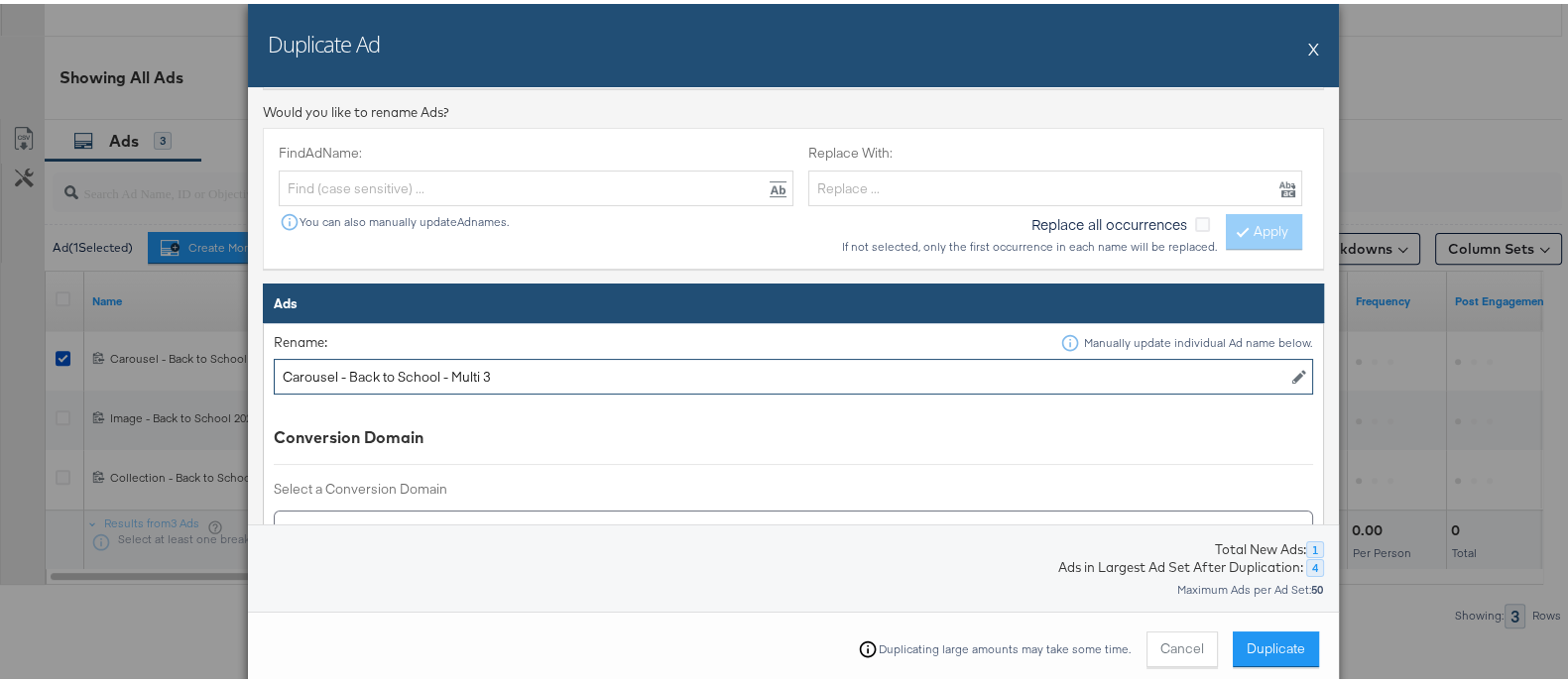 scroll, scrollTop: 0, scrollLeft: 0, axis: both 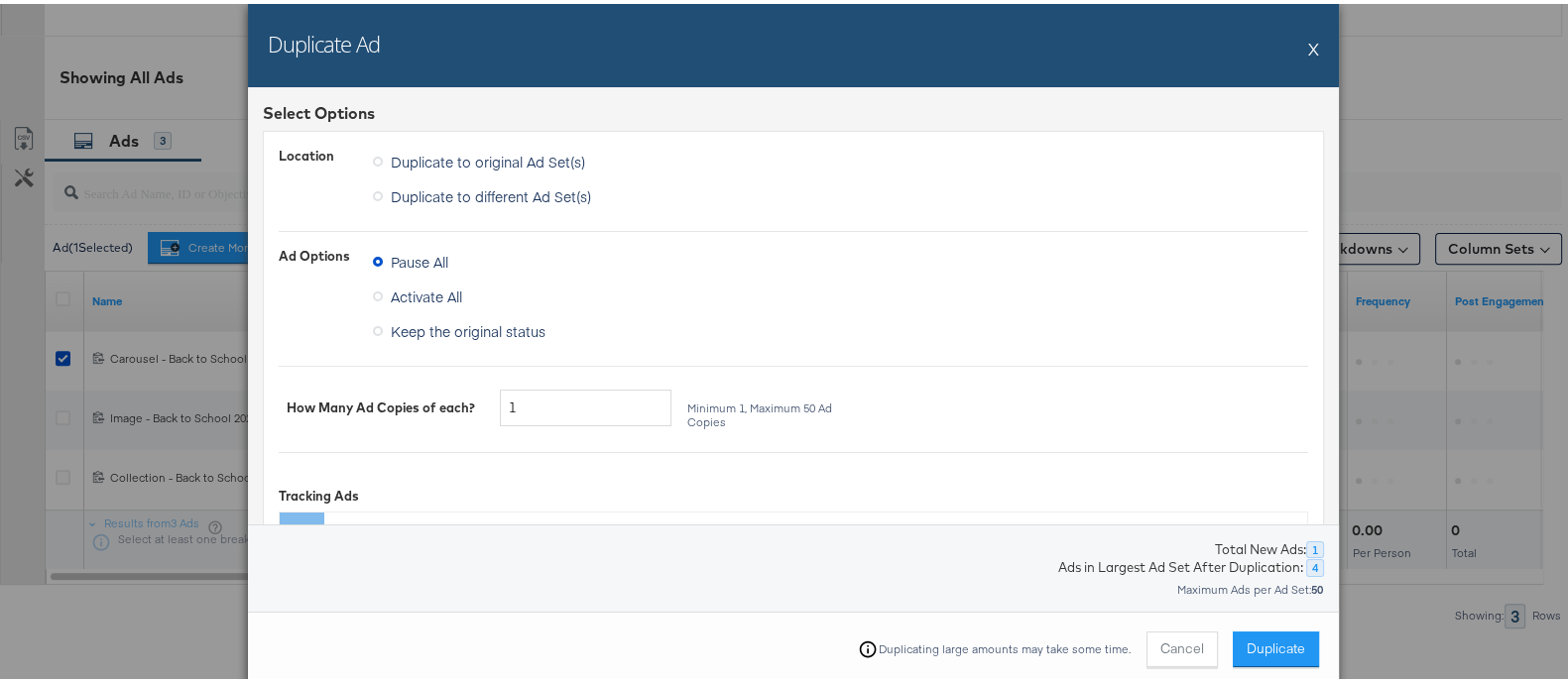 type on "Carousel - Back to School - Multi 3" 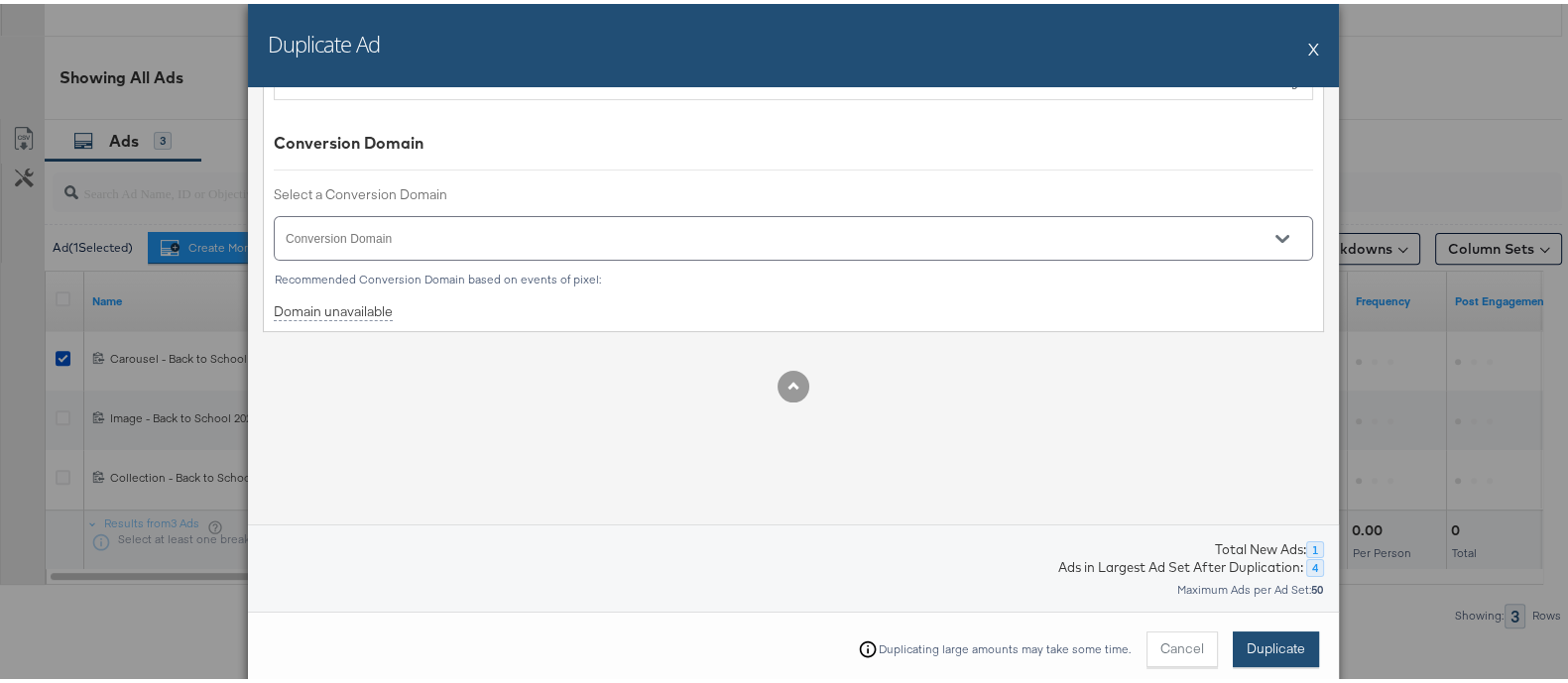 click on "Duplicate" at bounding box center (1275, 644) 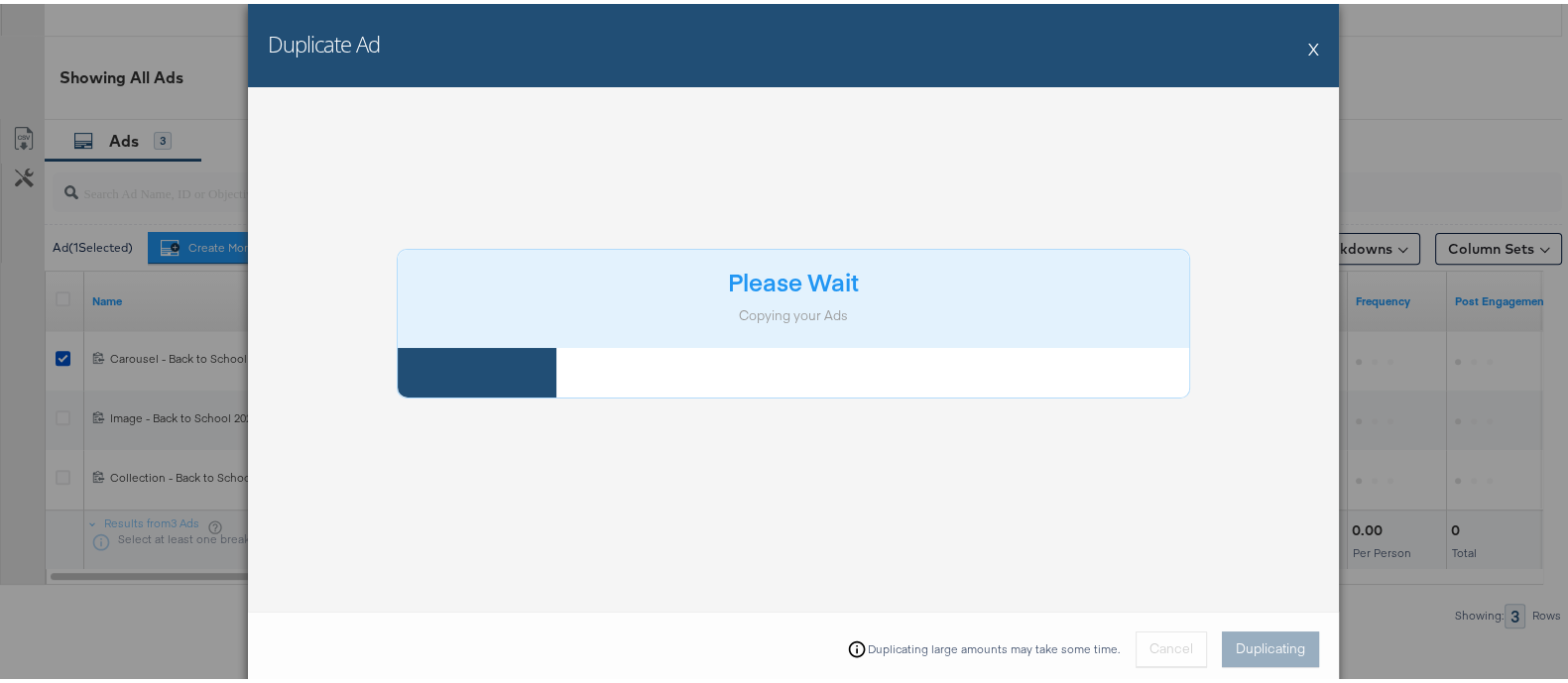 scroll, scrollTop: 51, scrollLeft: 0, axis: vertical 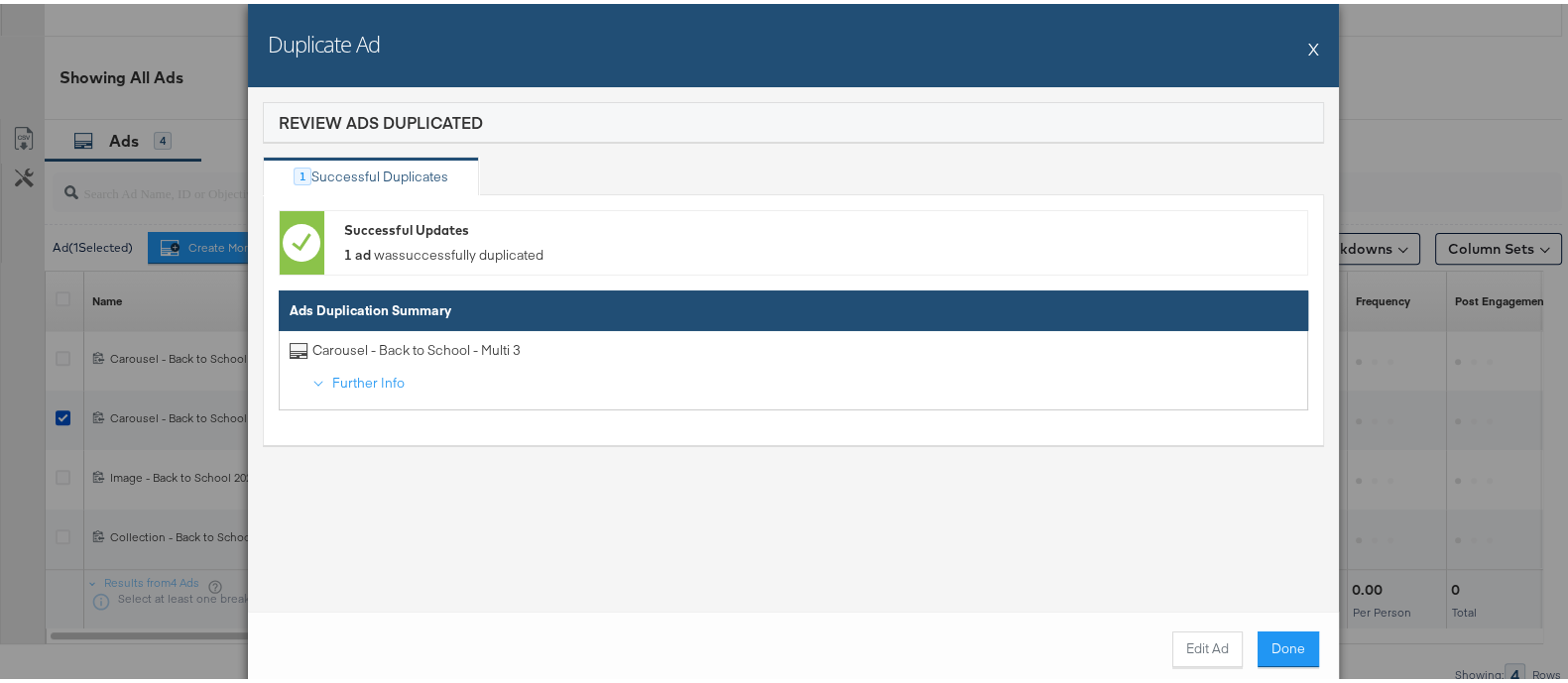 drag, startPoint x: 1304, startPoint y: 40, endPoint x: 1130, endPoint y: 152, distance: 206.92994 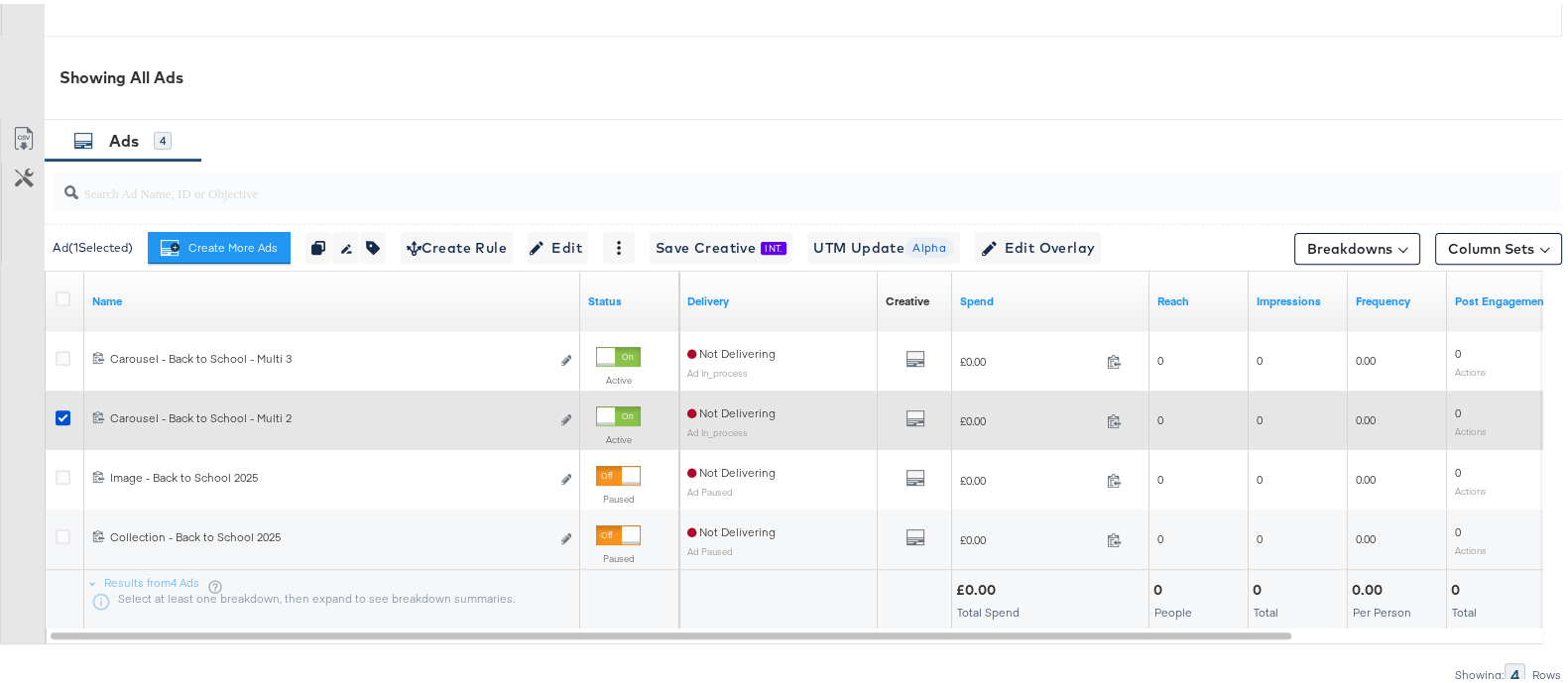 click at bounding box center (65, 416) 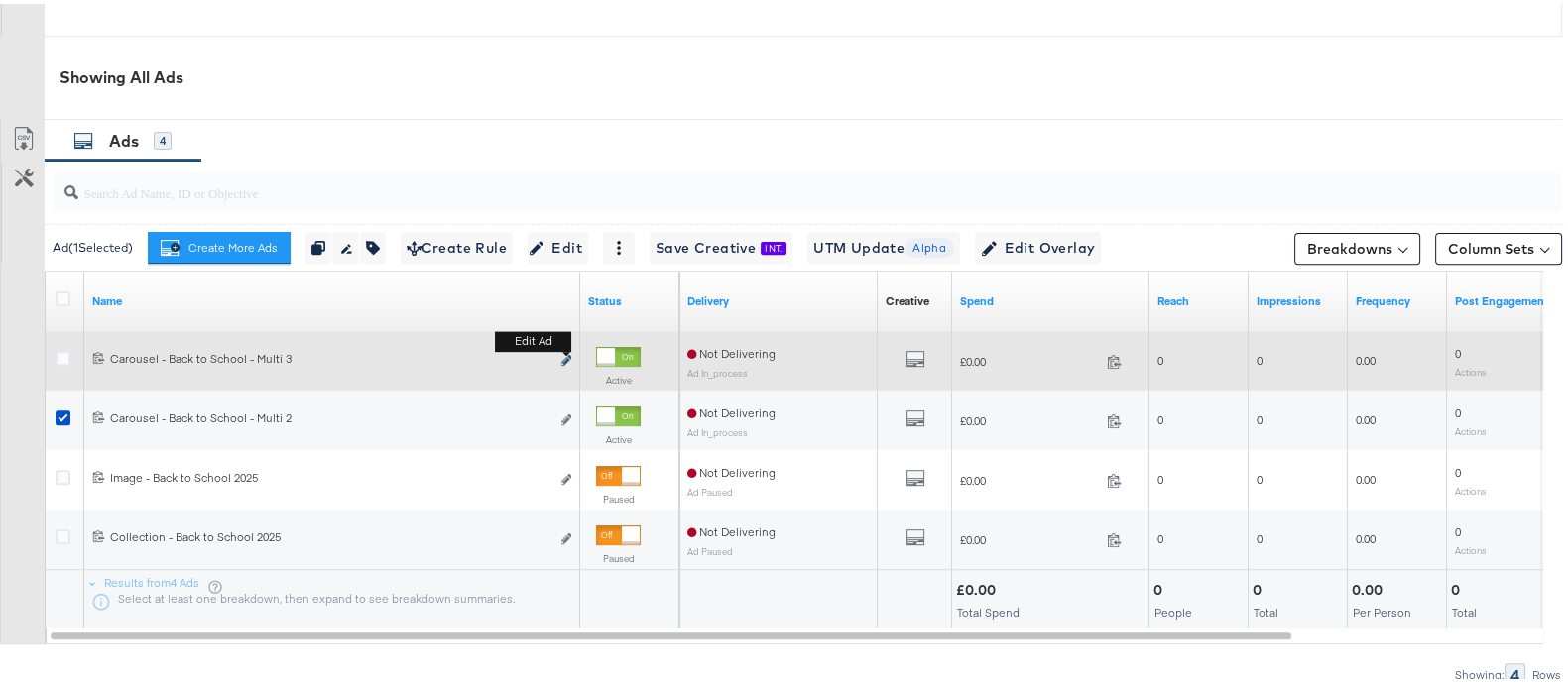 click on "Edit ad" at bounding box center [566, 357] 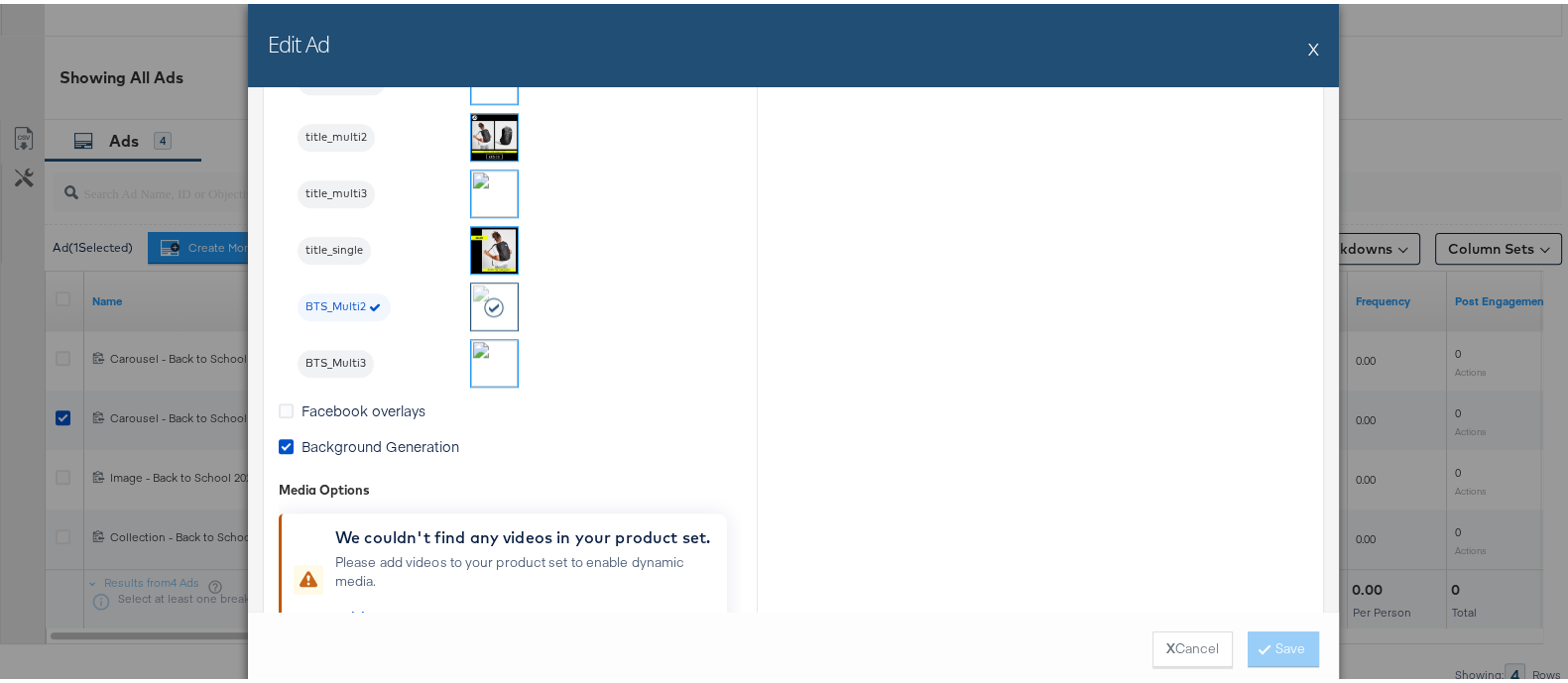 scroll, scrollTop: 2230, scrollLeft: 0, axis: vertical 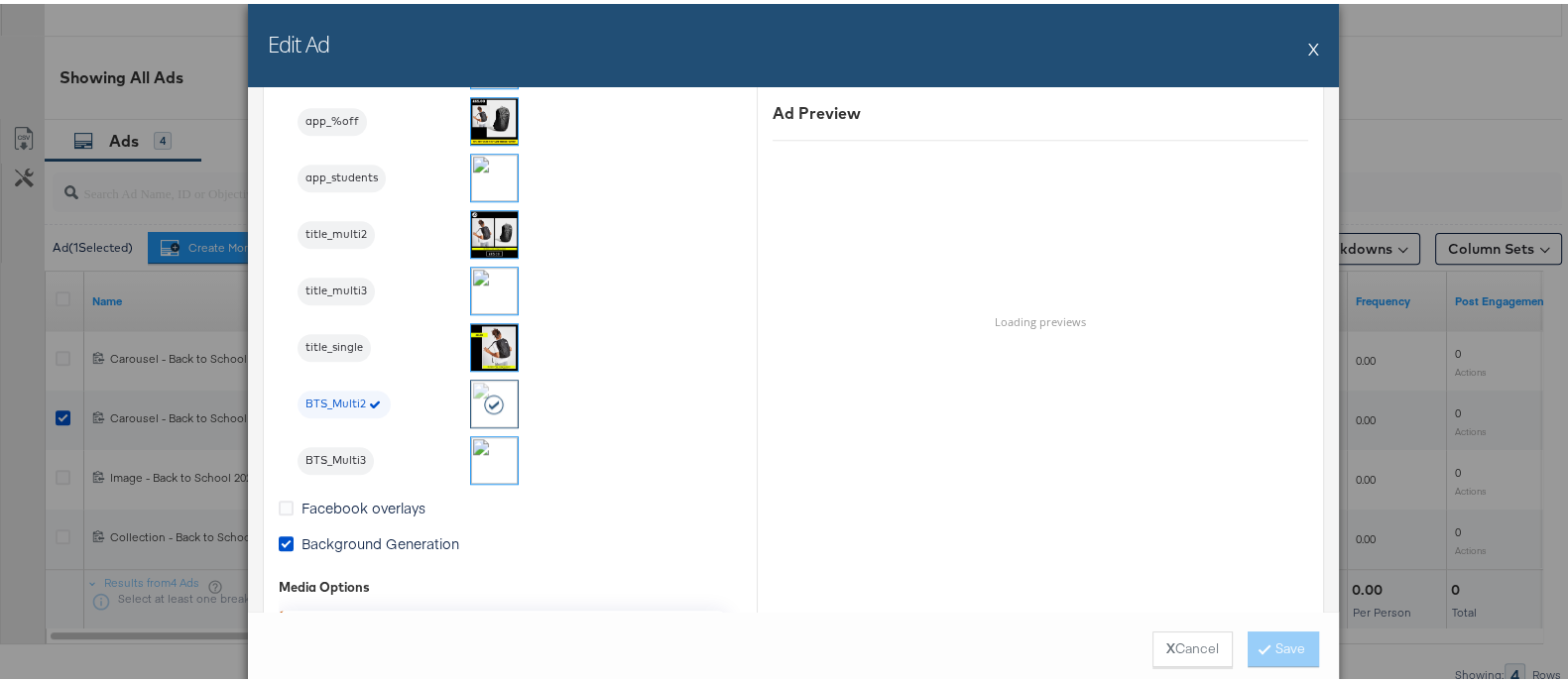 click at bounding box center [494, 456] 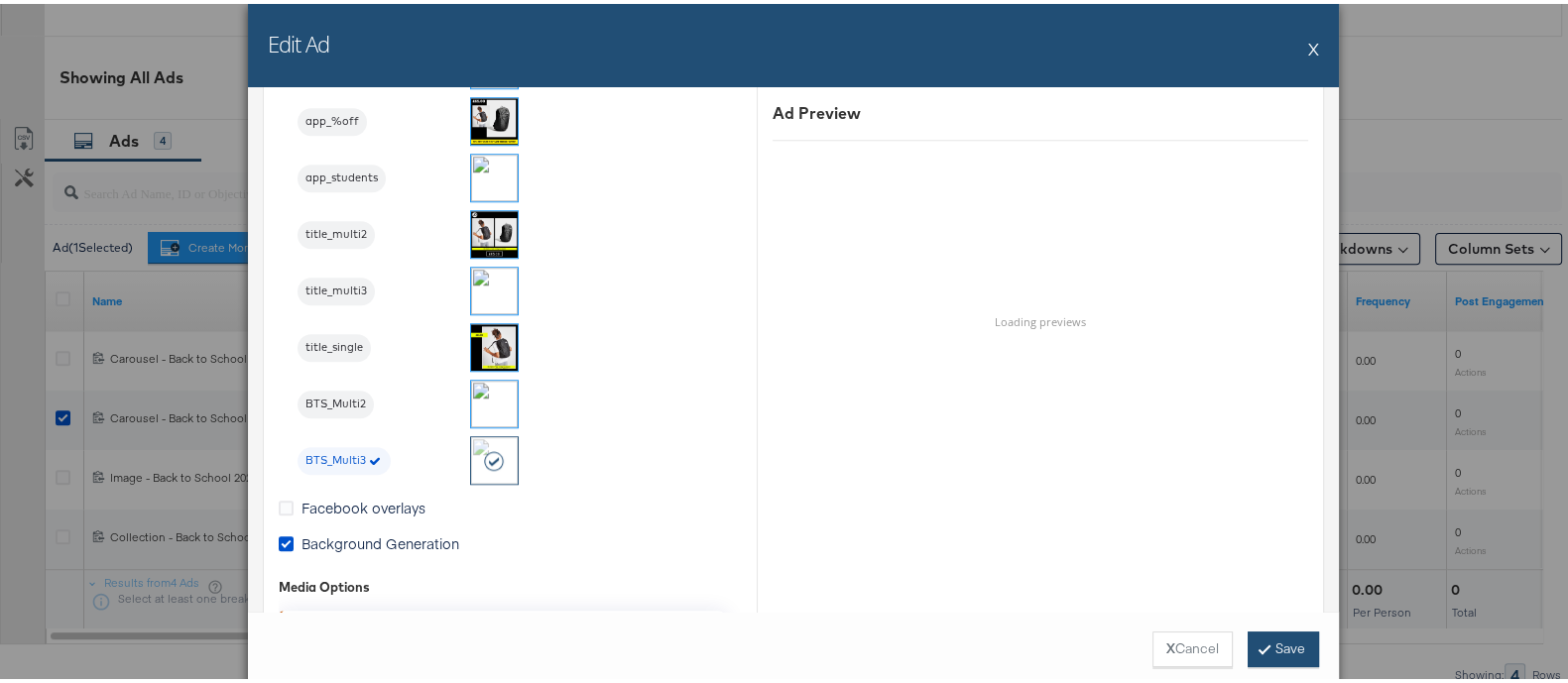 click on "Save" at bounding box center [1283, 645] 